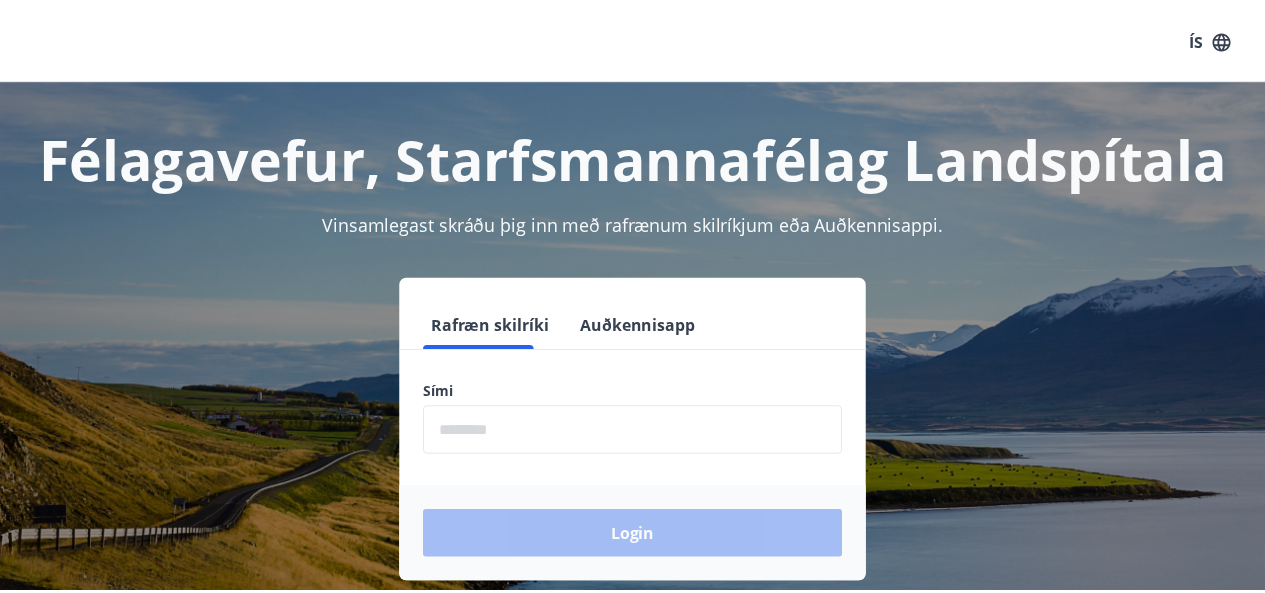scroll, scrollTop: 0, scrollLeft: 0, axis: both 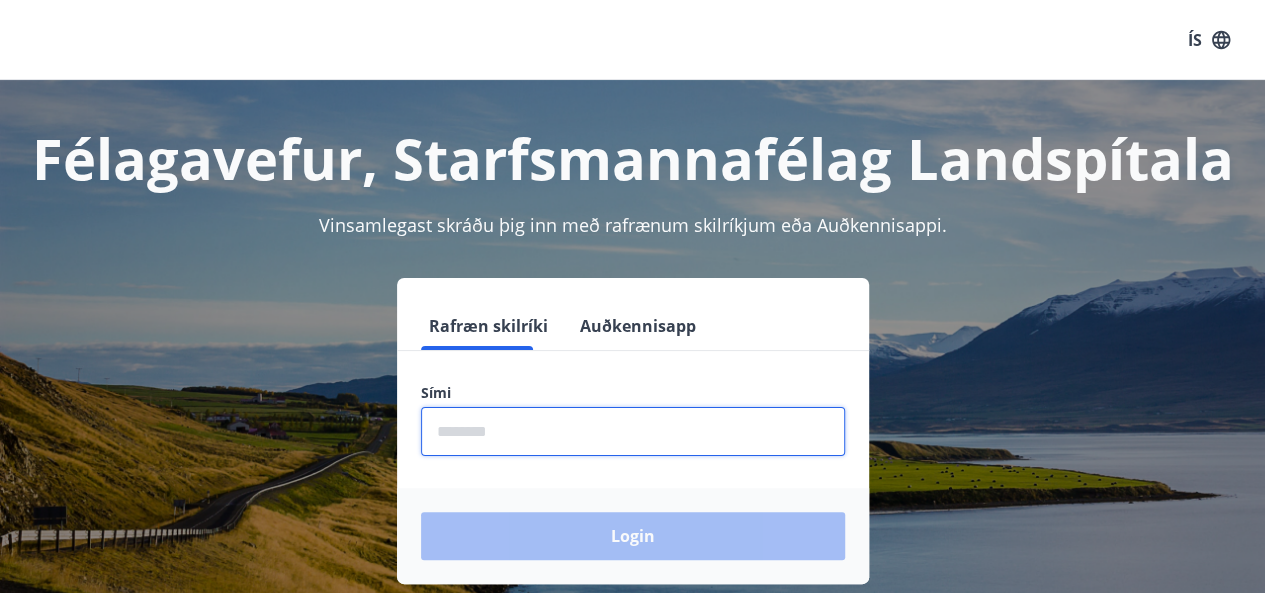 click at bounding box center [633, 431] 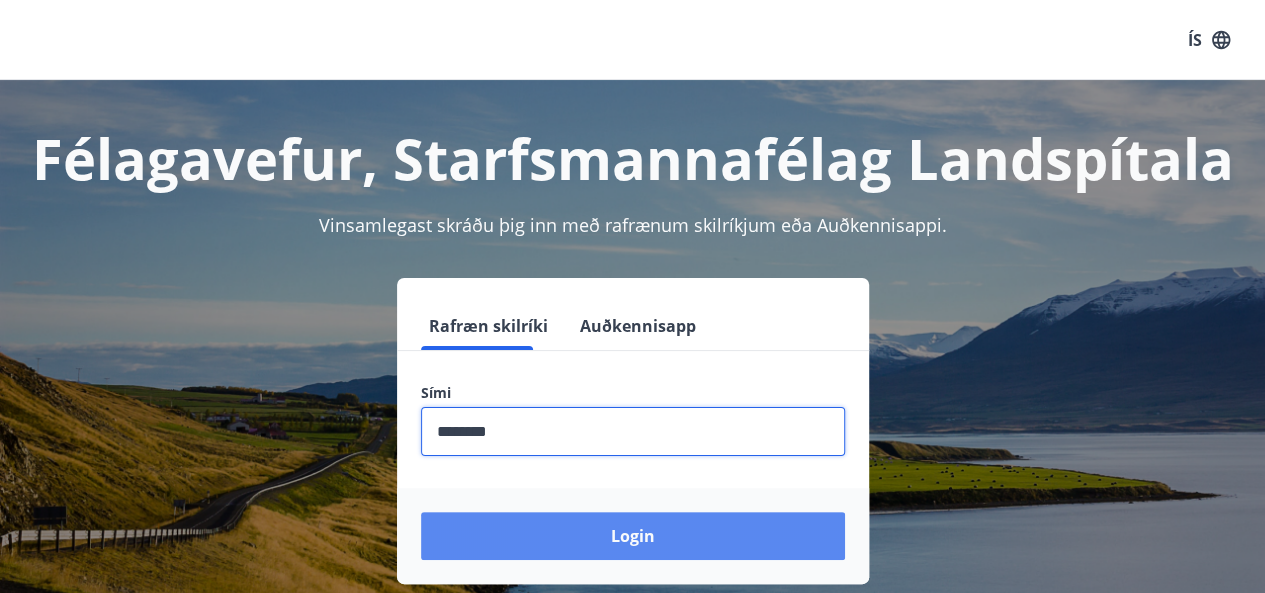 type on "********" 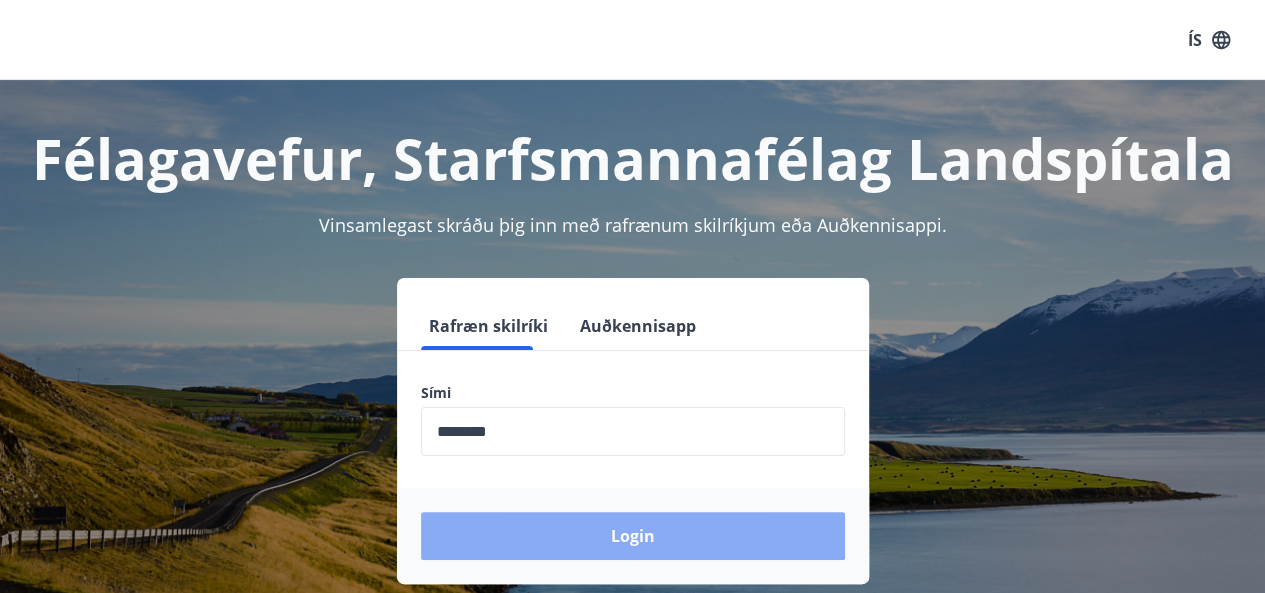click on "Login" at bounding box center [633, 536] 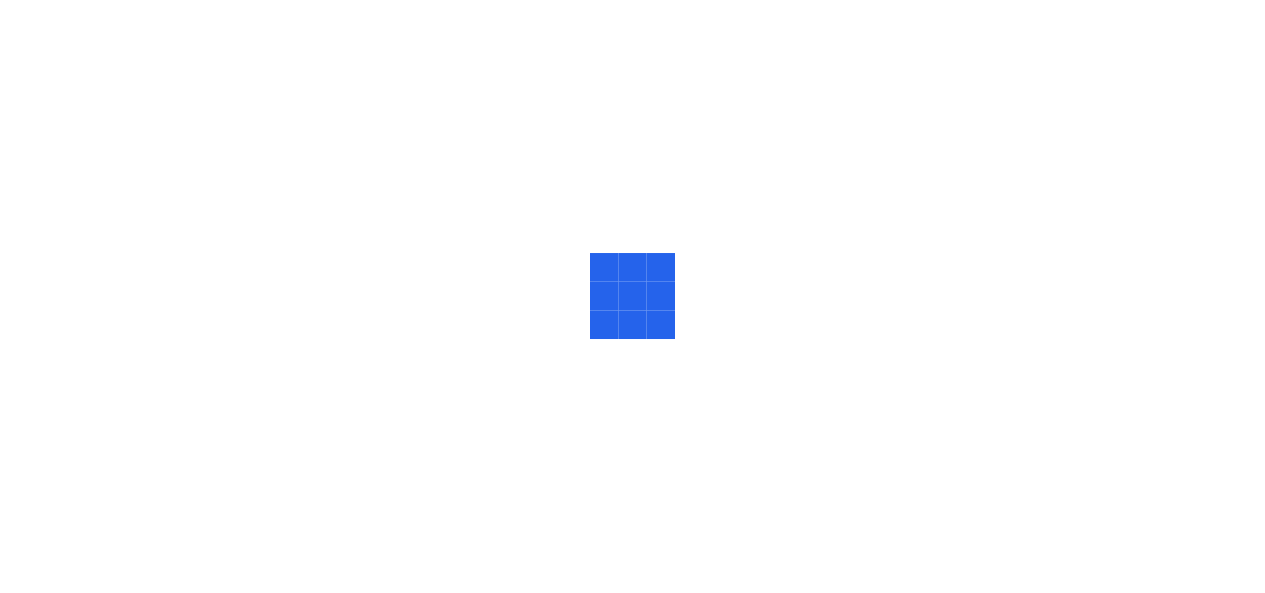 scroll, scrollTop: 0, scrollLeft: 0, axis: both 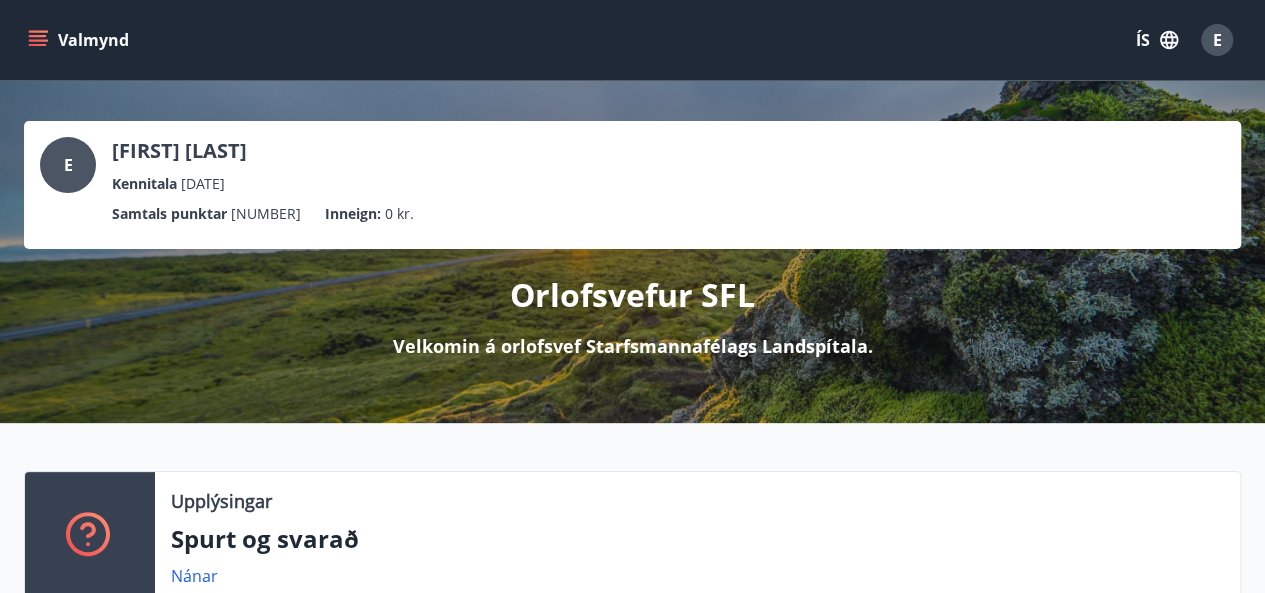 click 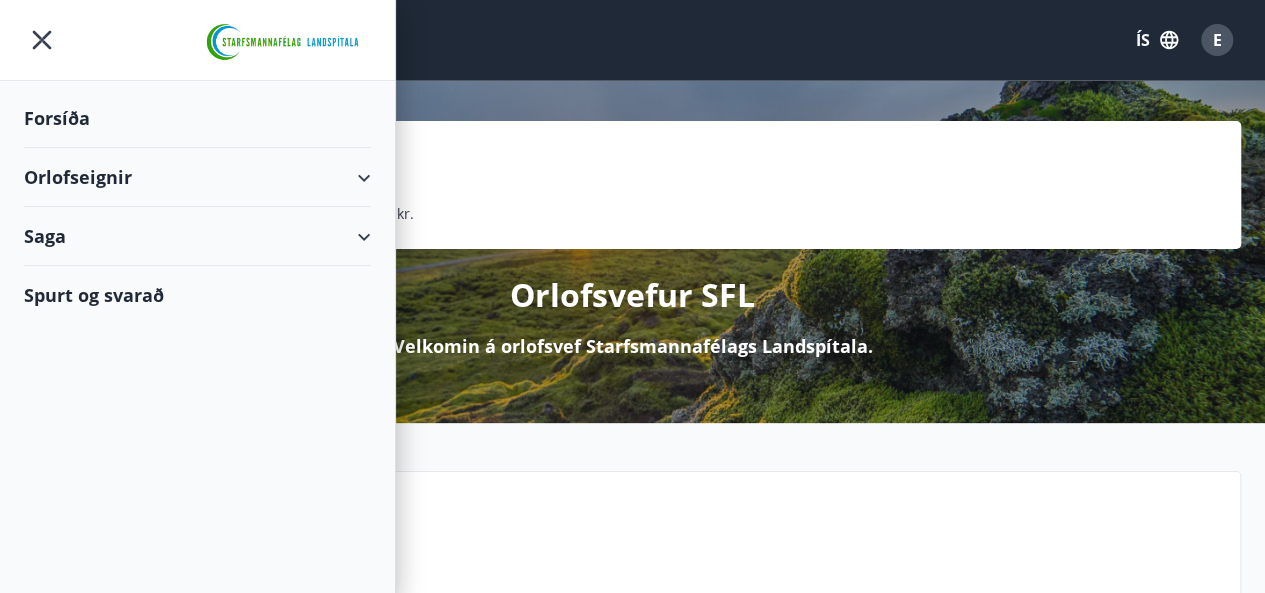 click on "Orlofseignir" at bounding box center [197, 177] 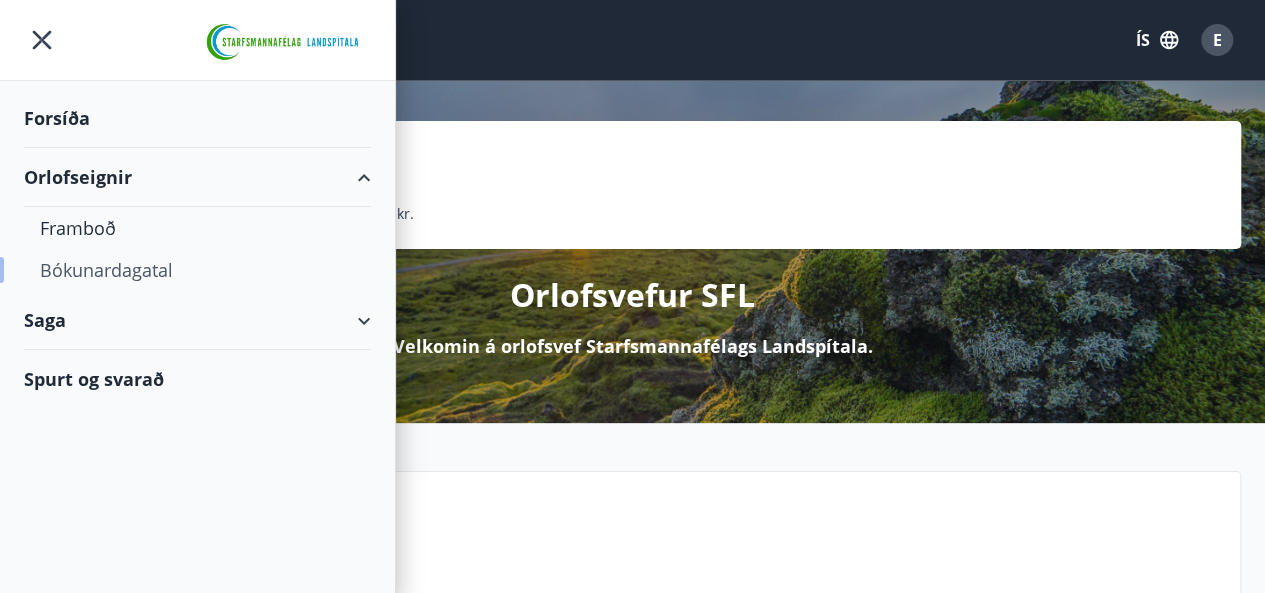 click on "Bókunardagatal" at bounding box center [197, 270] 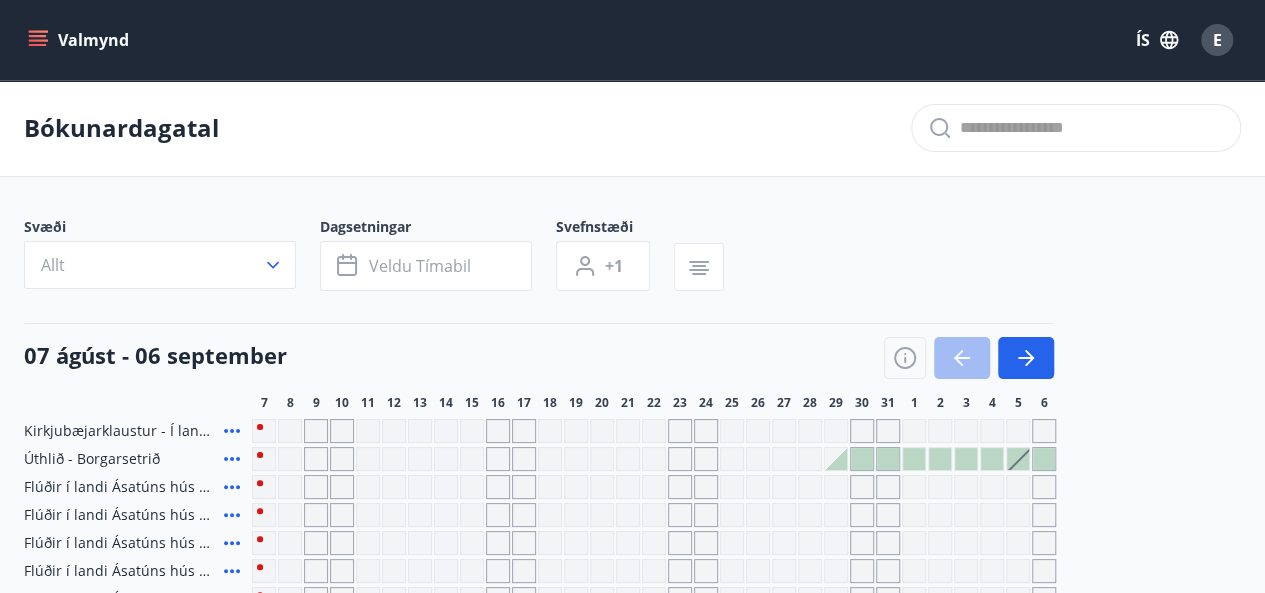 click 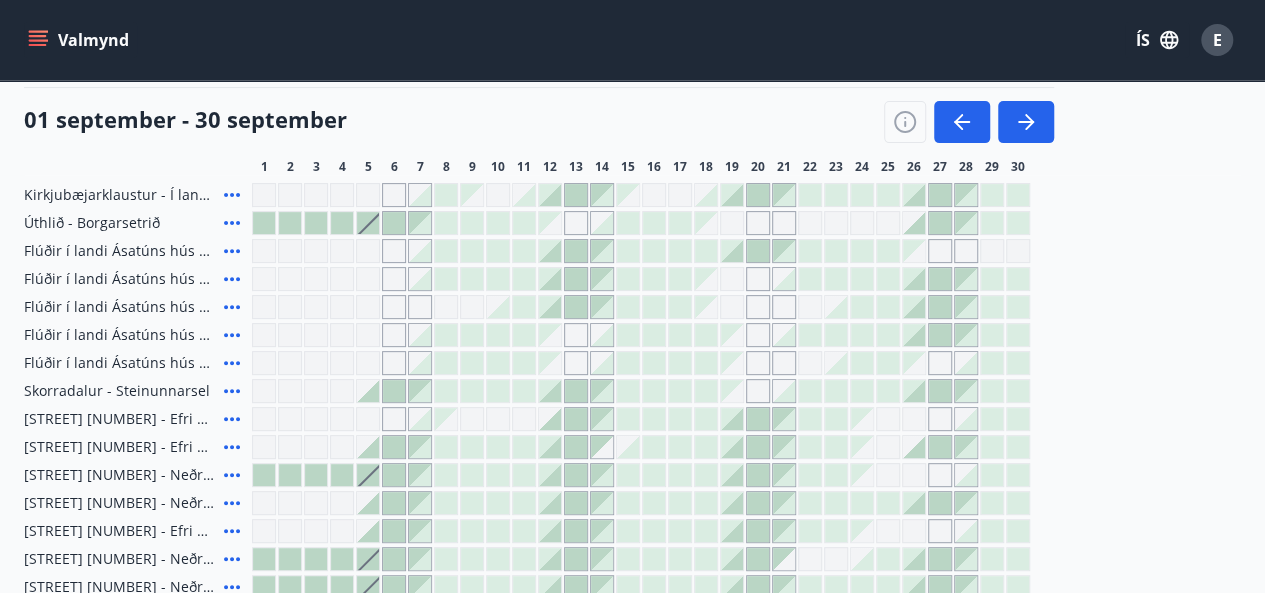 scroll, scrollTop: 240, scrollLeft: 0, axis: vertical 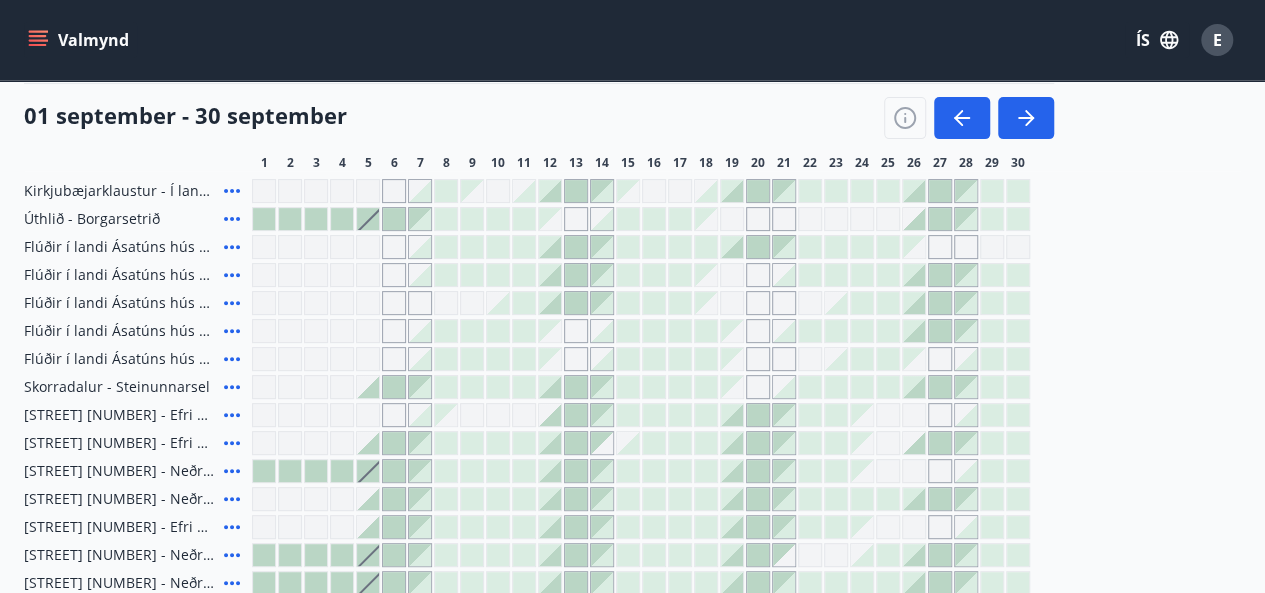 click at bounding box center (550, 247) 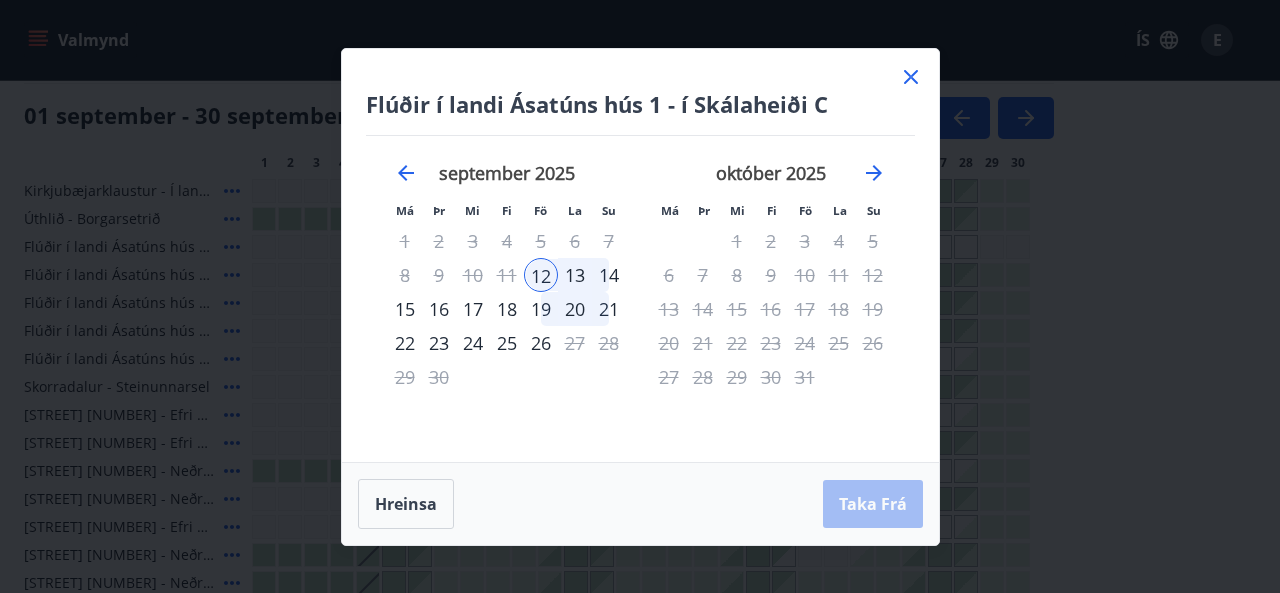 click on "14" at bounding box center [609, 275] 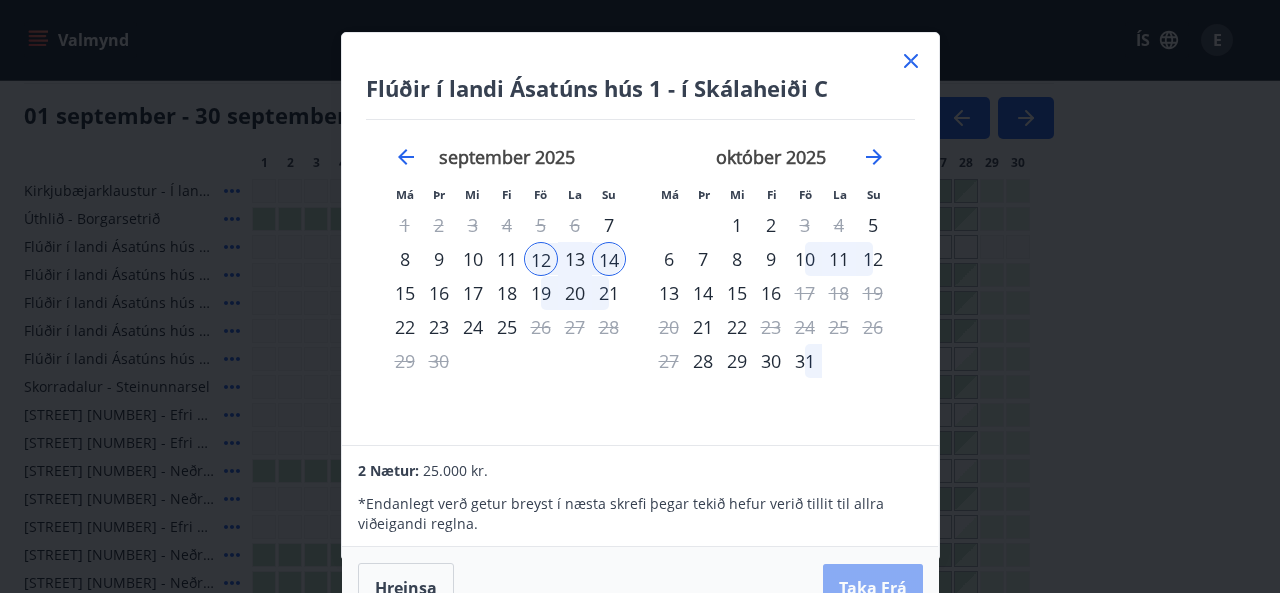 click on "Taka Frá" at bounding box center (873, 588) 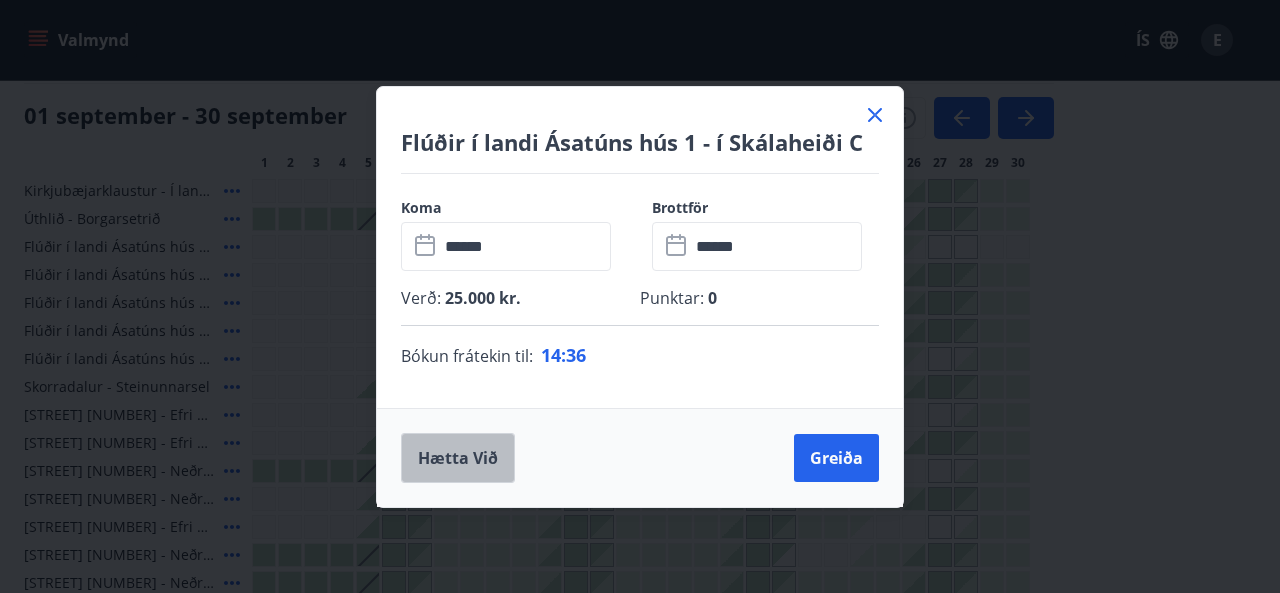 click on "Hætta við" at bounding box center [458, 458] 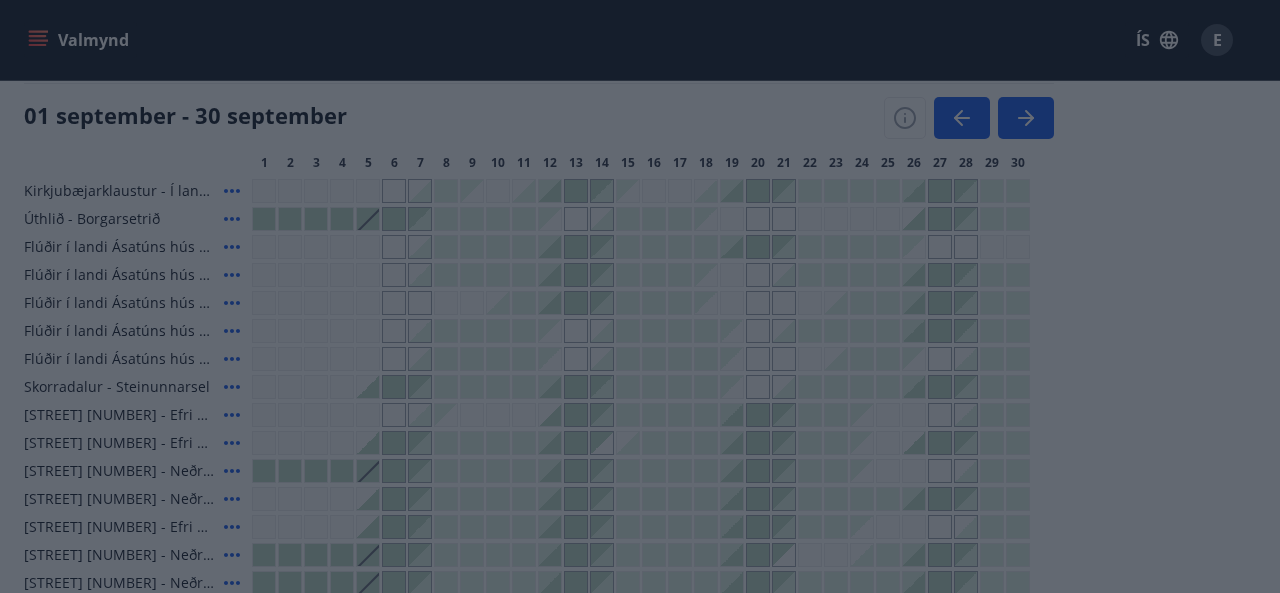 click on "Greiða" at bounding box center [640, 296] 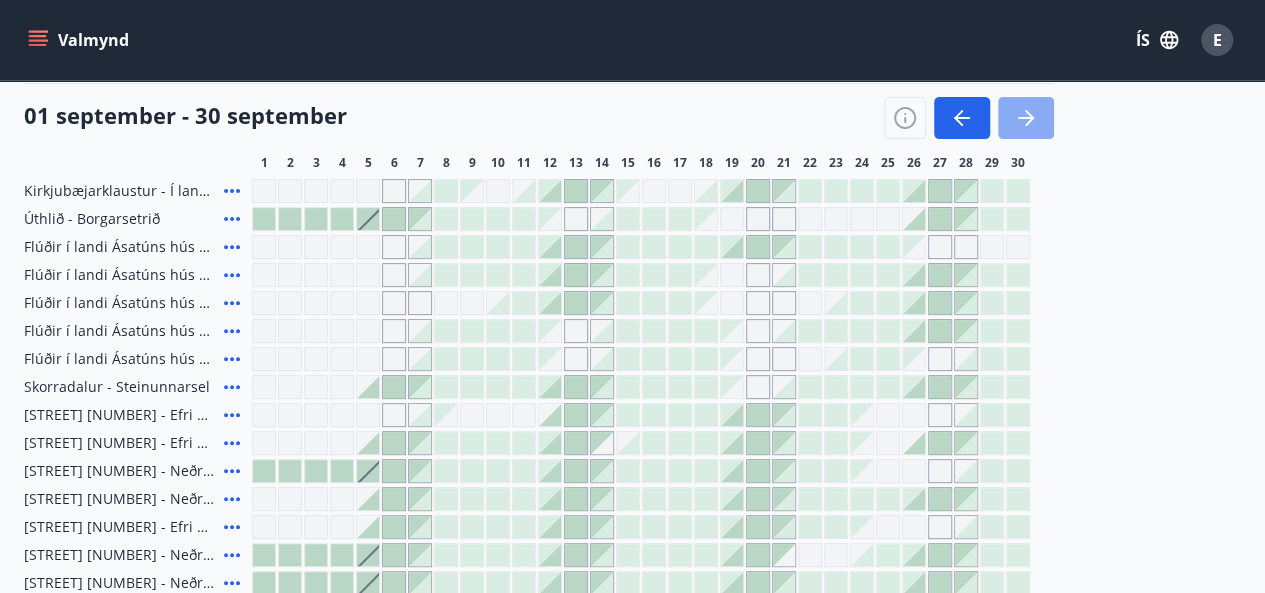 click 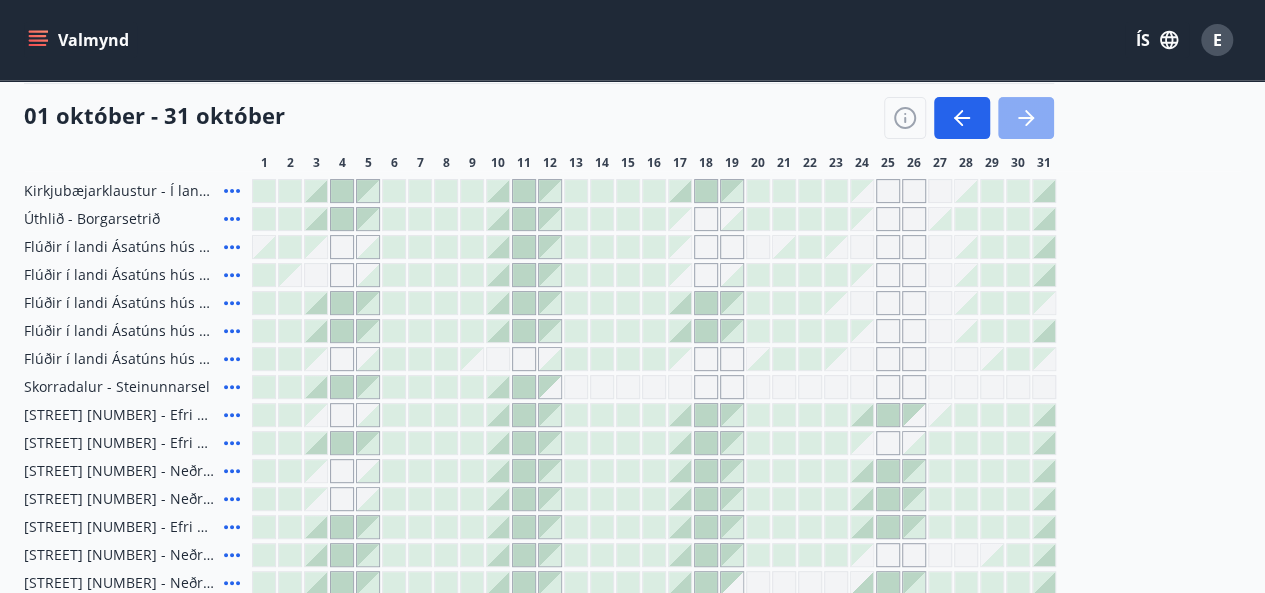 click 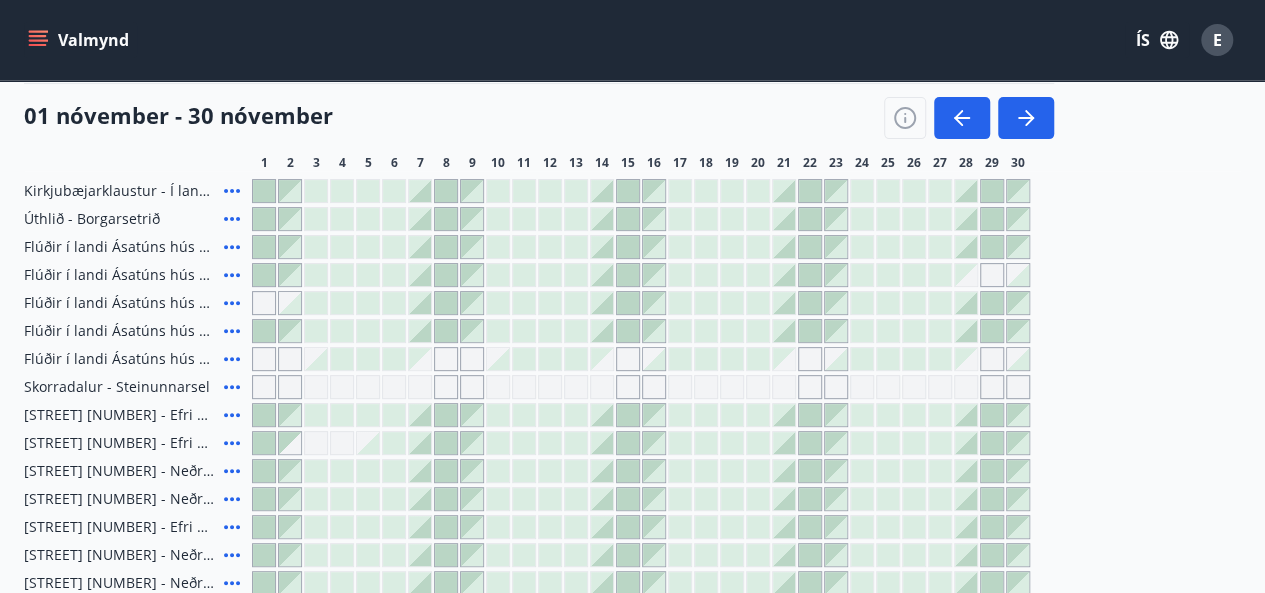 type 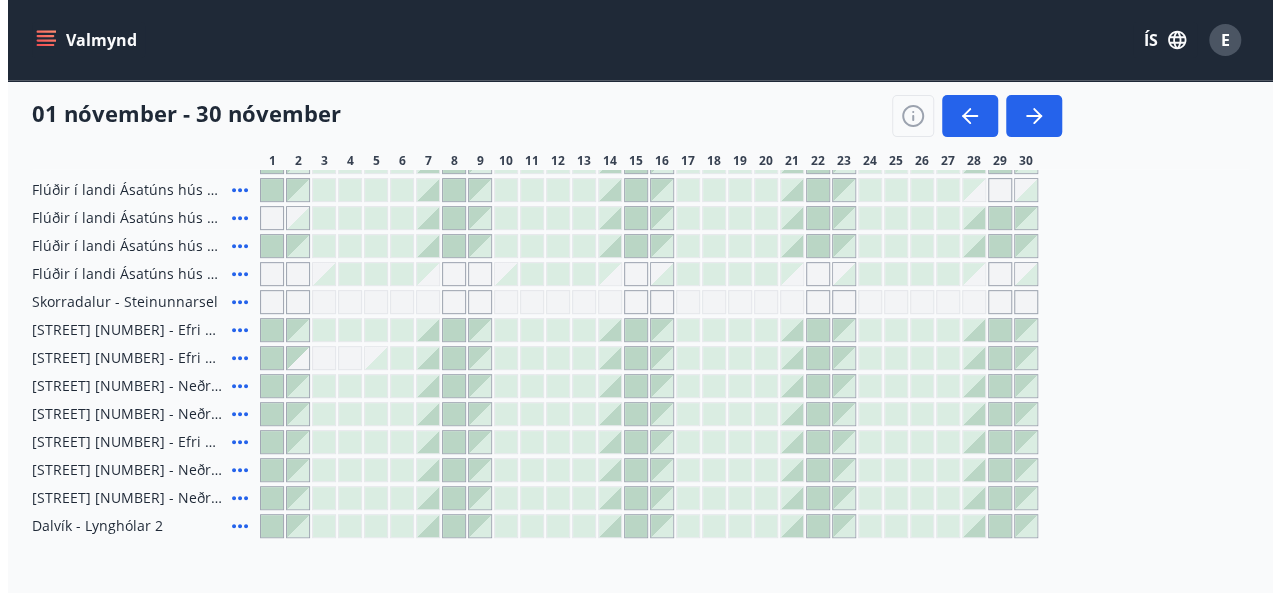 scroll, scrollTop: 320, scrollLeft: 0, axis: vertical 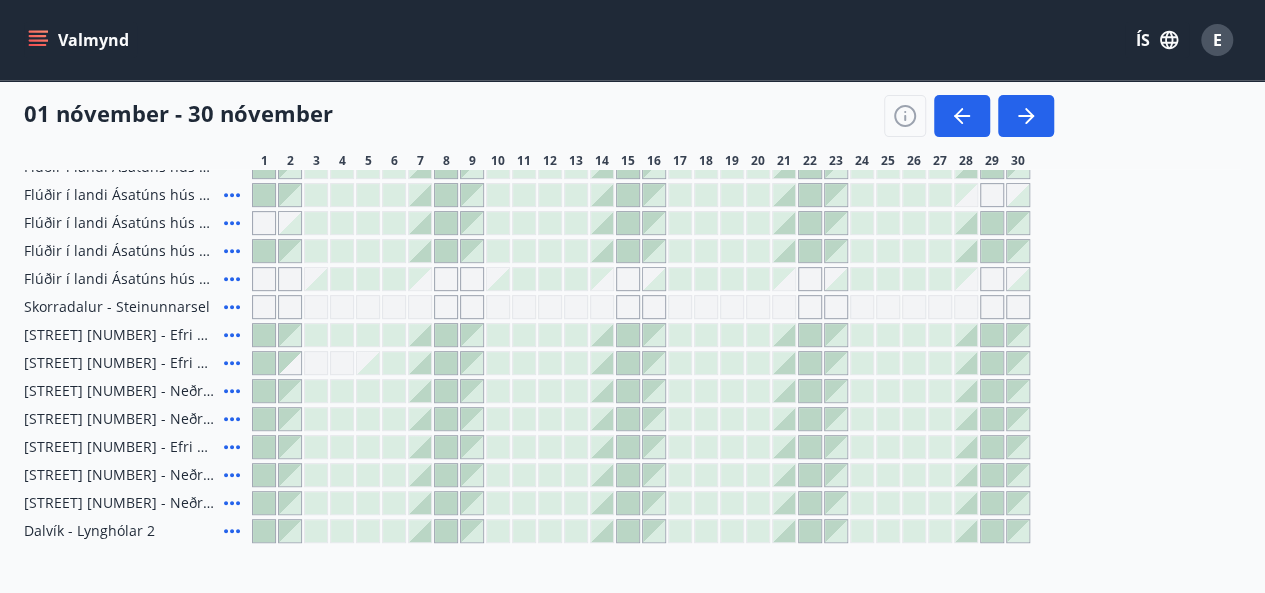 click 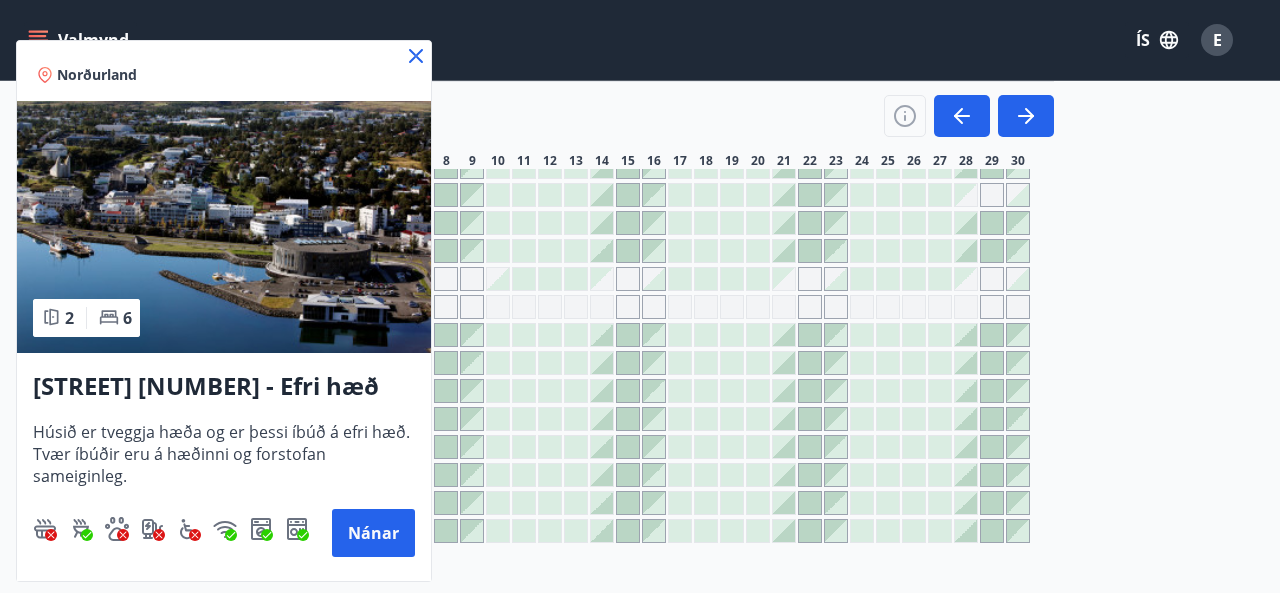 click 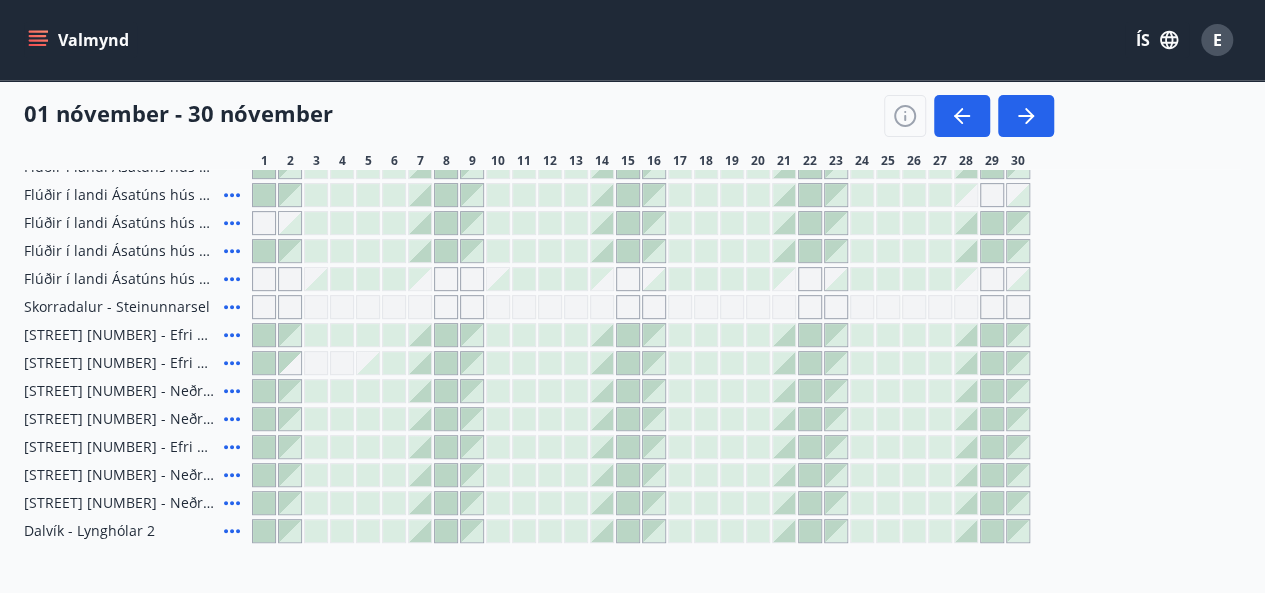 click 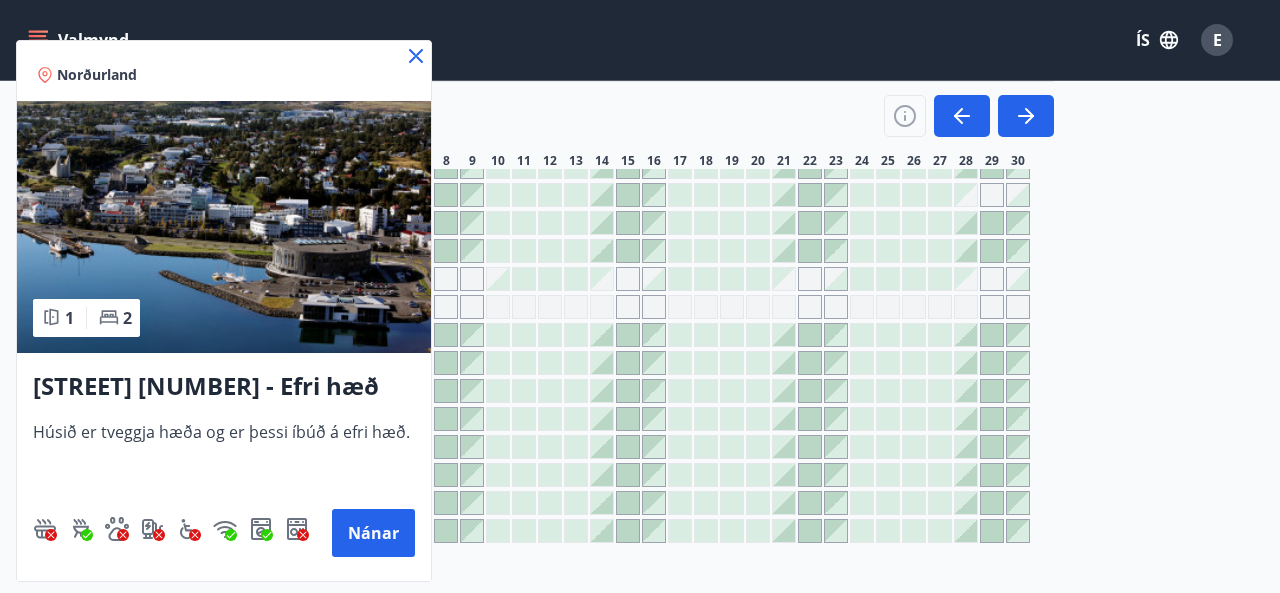 click 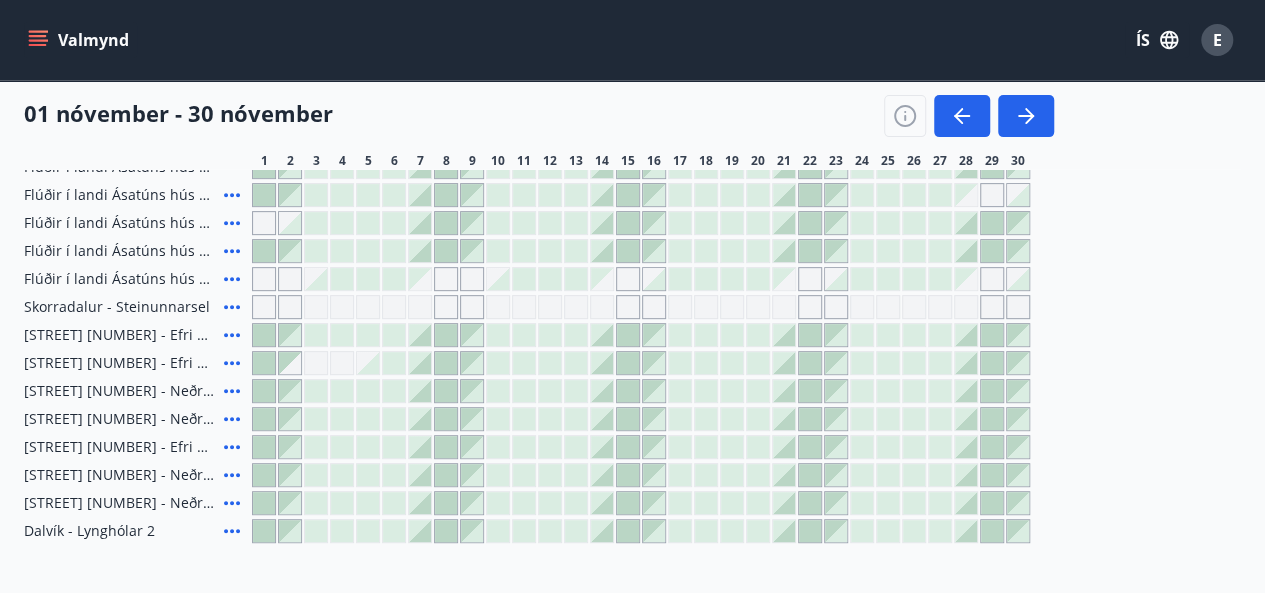 click 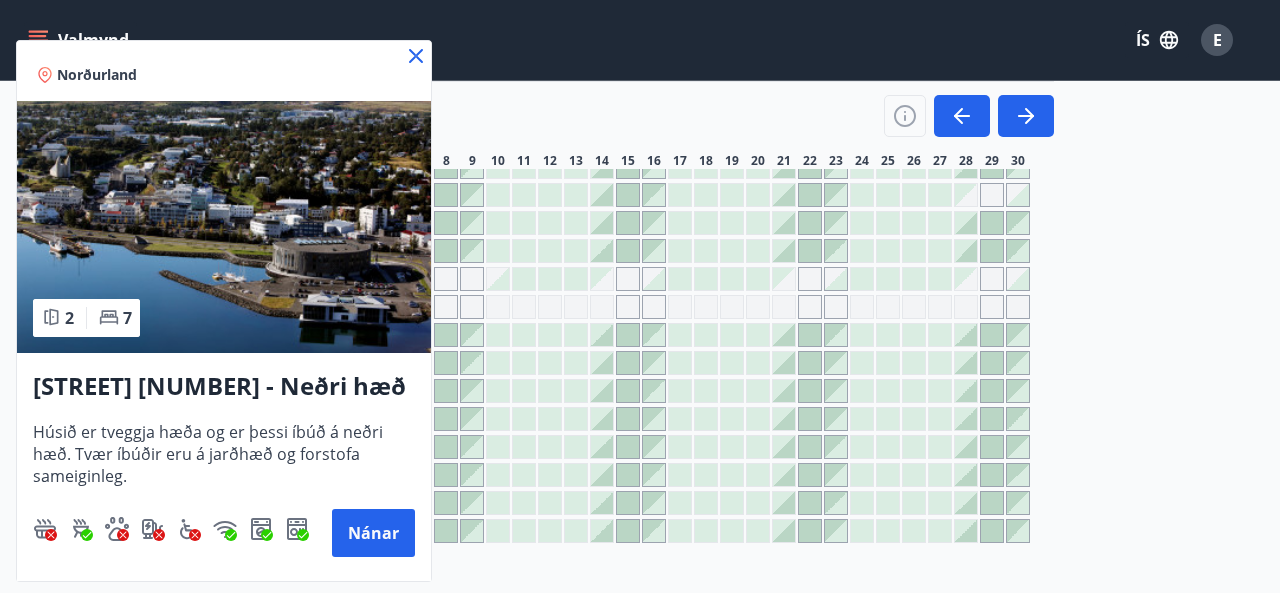 click 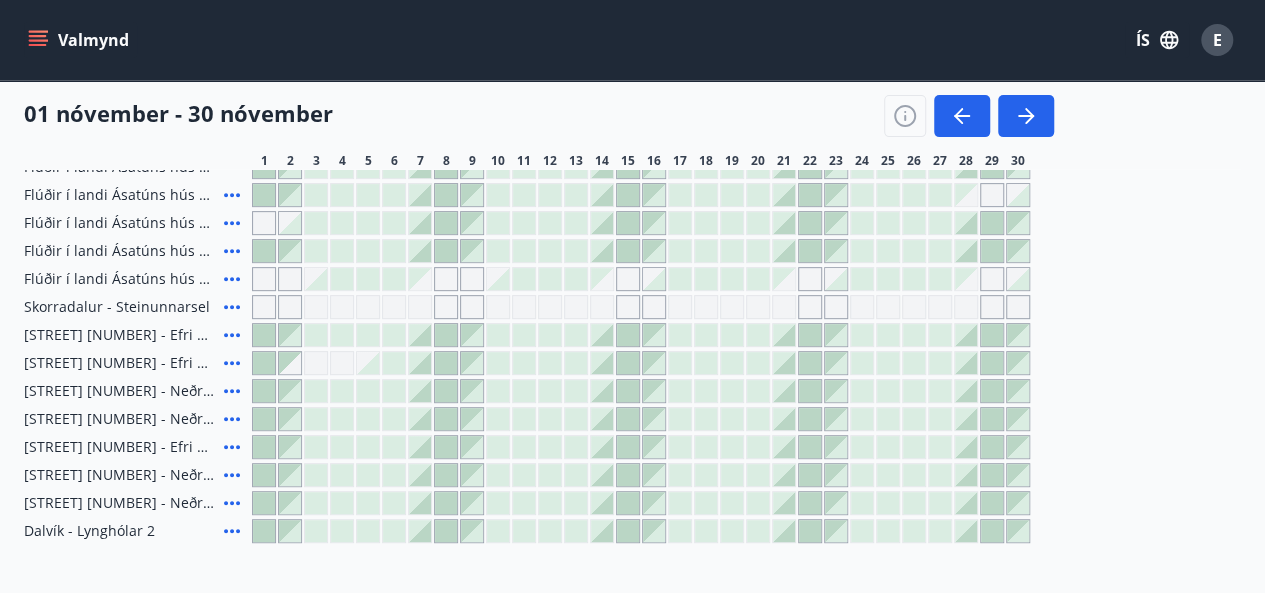 click 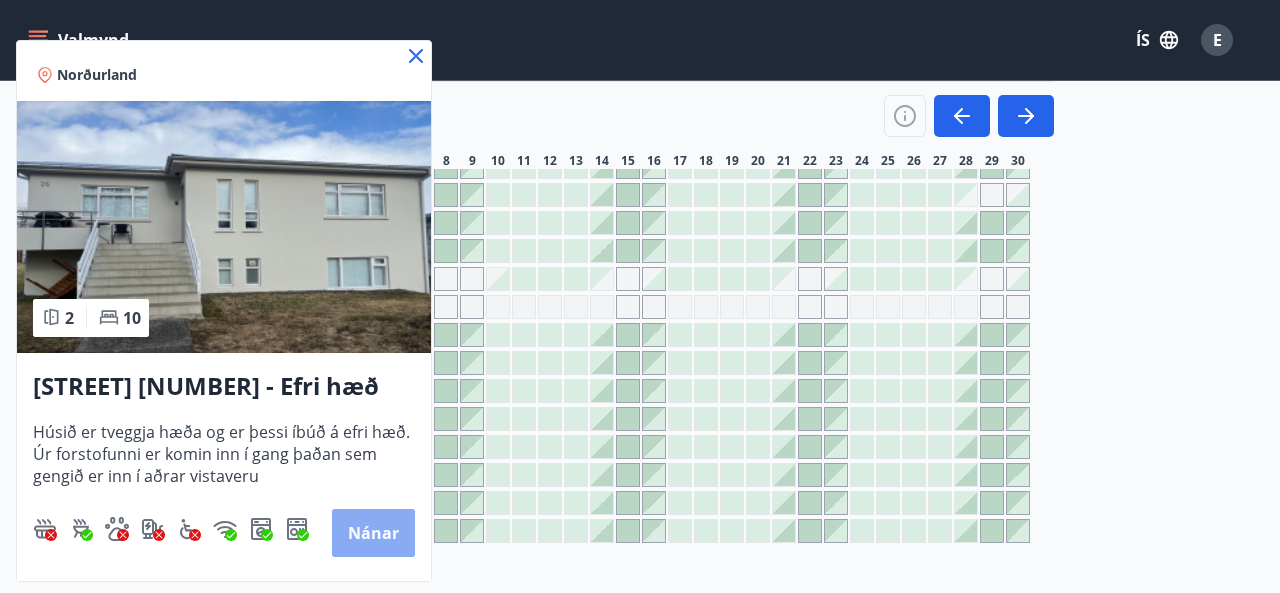 click on "Nánar" at bounding box center (373, 533) 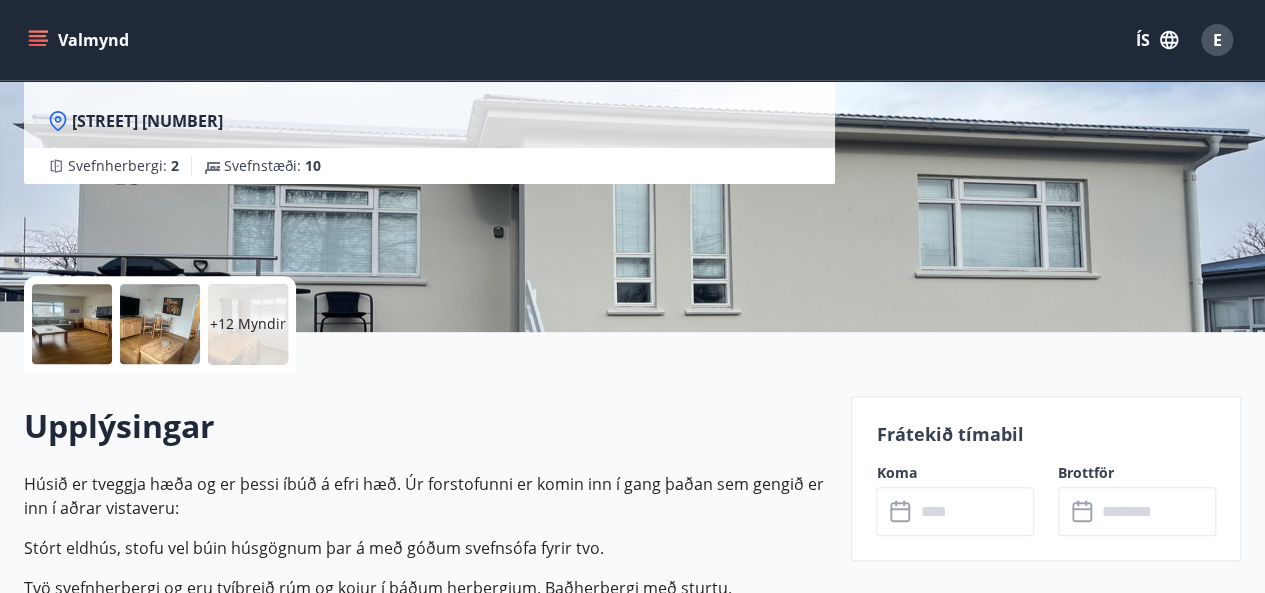 scroll, scrollTop: 240, scrollLeft: 0, axis: vertical 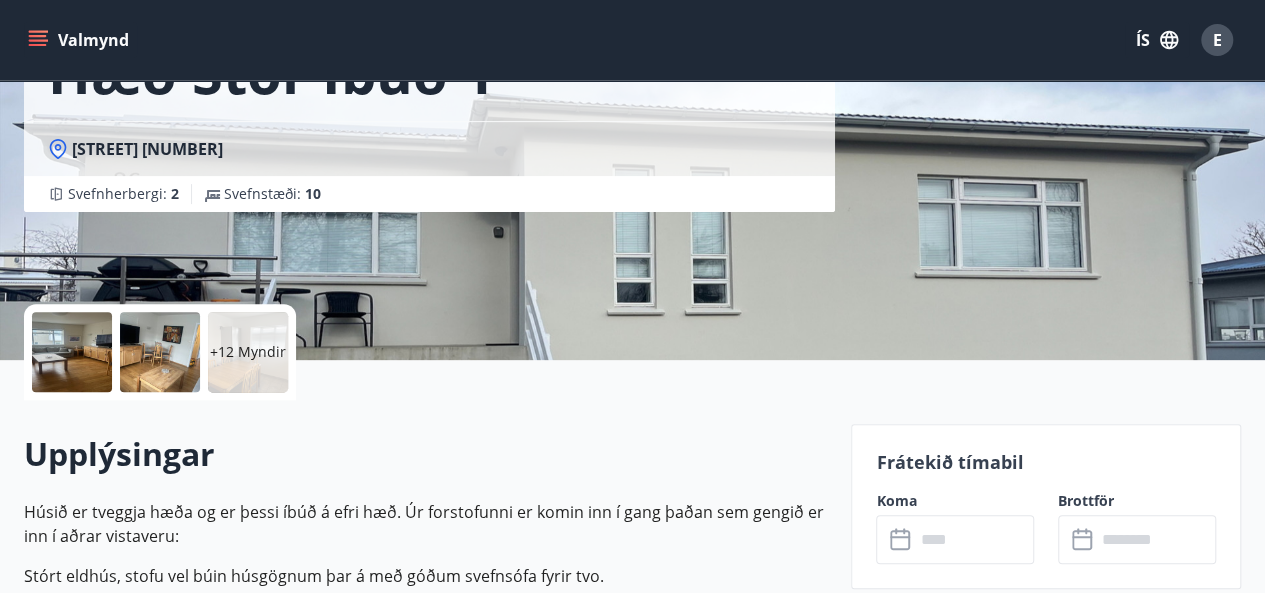 click at bounding box center (72, 352) 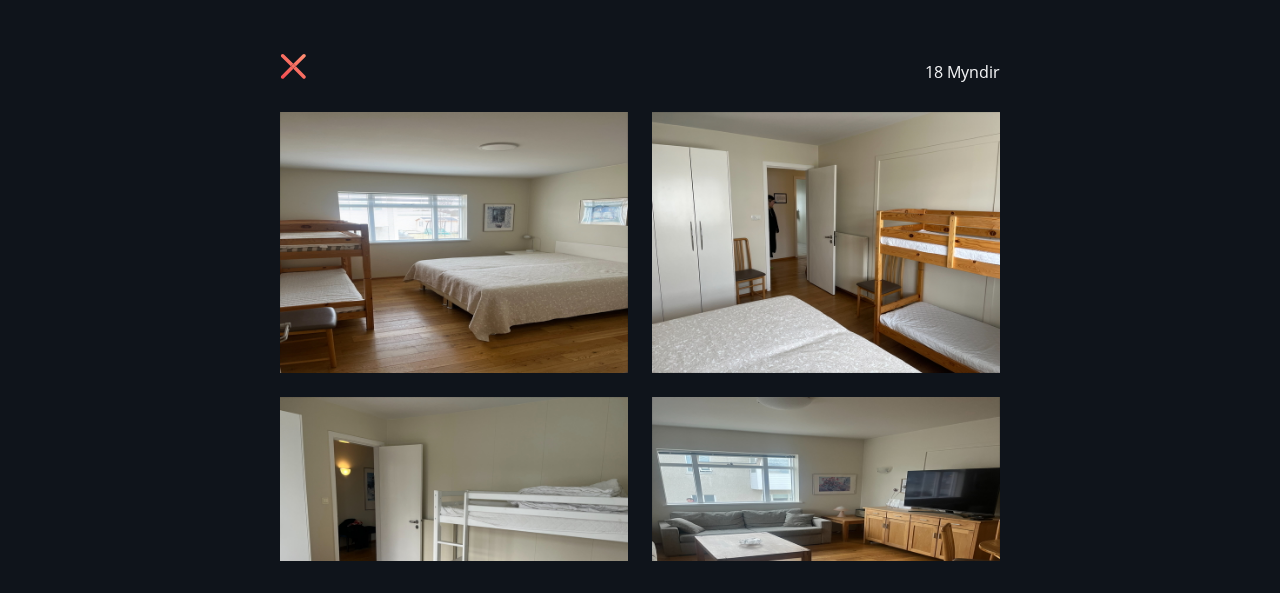 click on "18   Myndir" at bounding box center [640, 296] 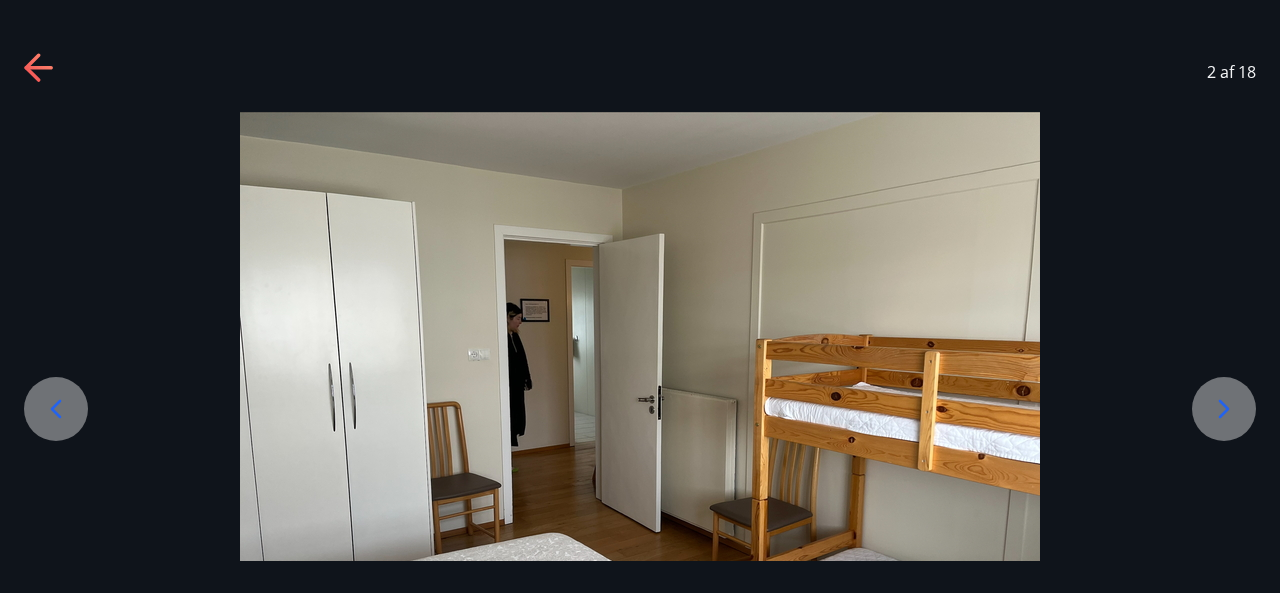 click 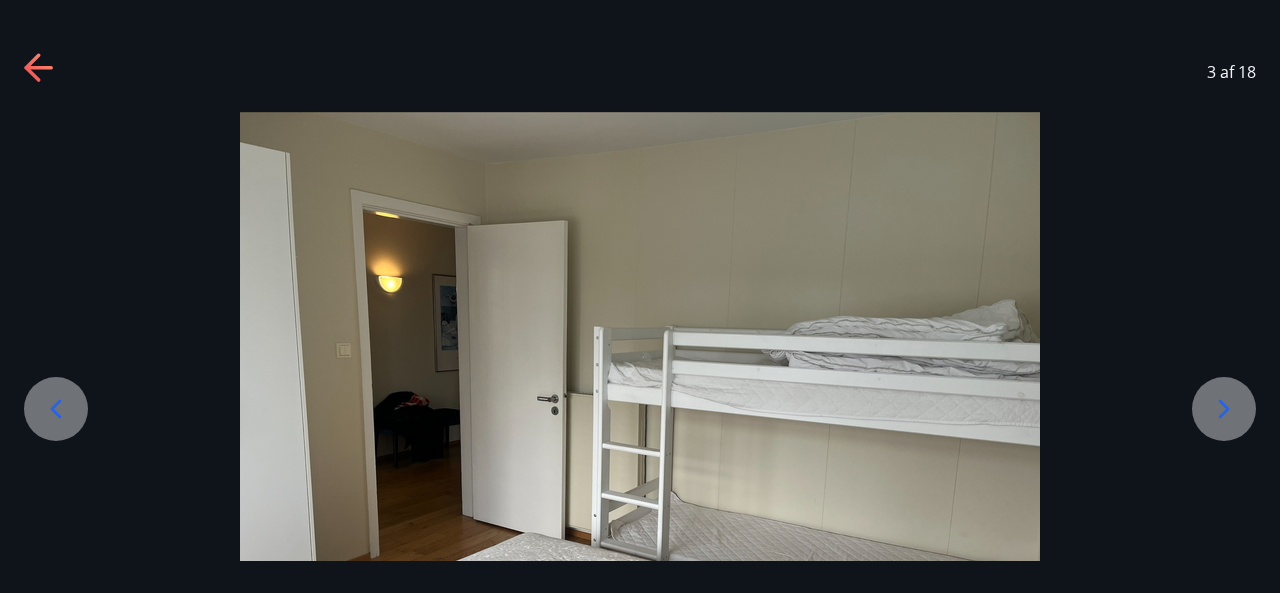 click 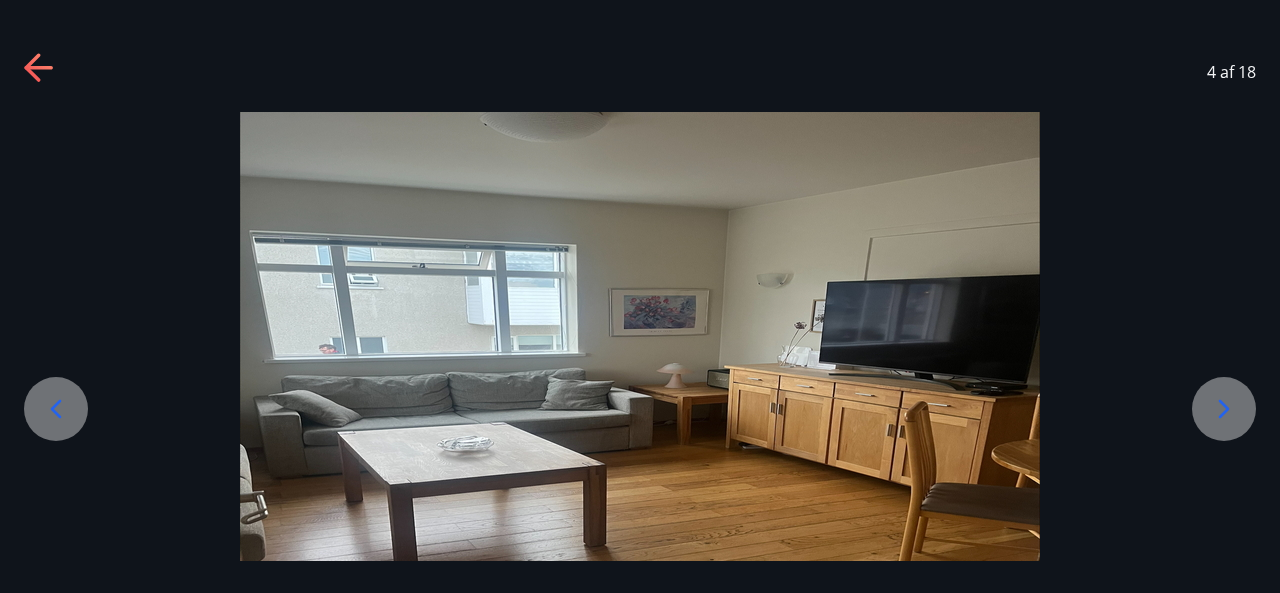 click 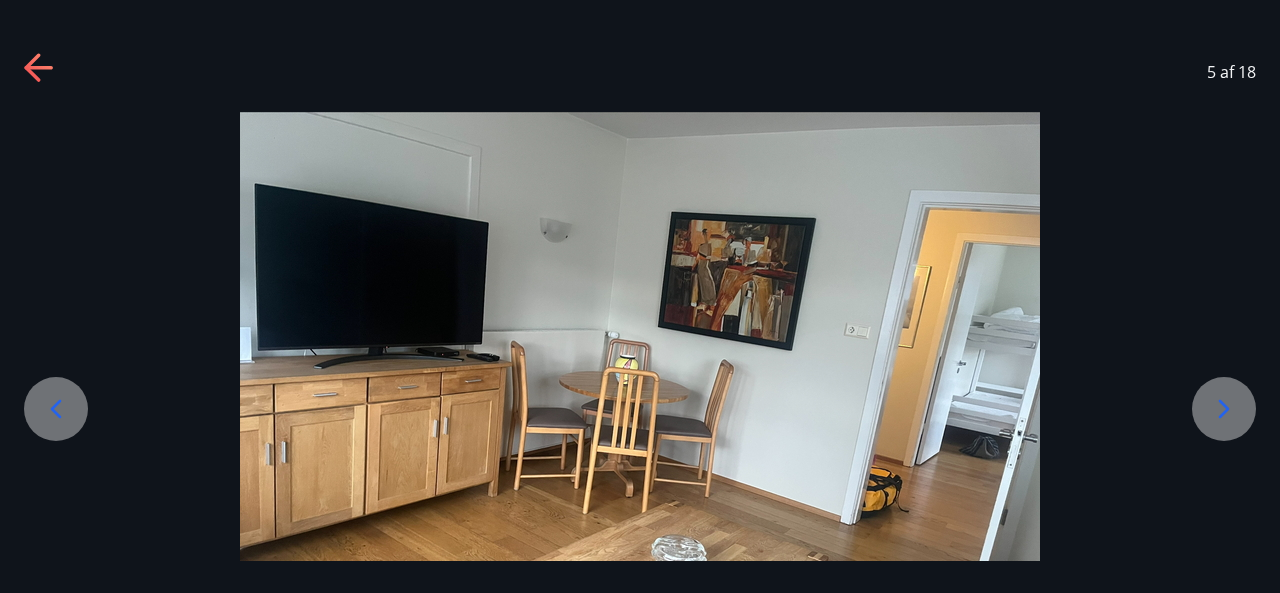 click 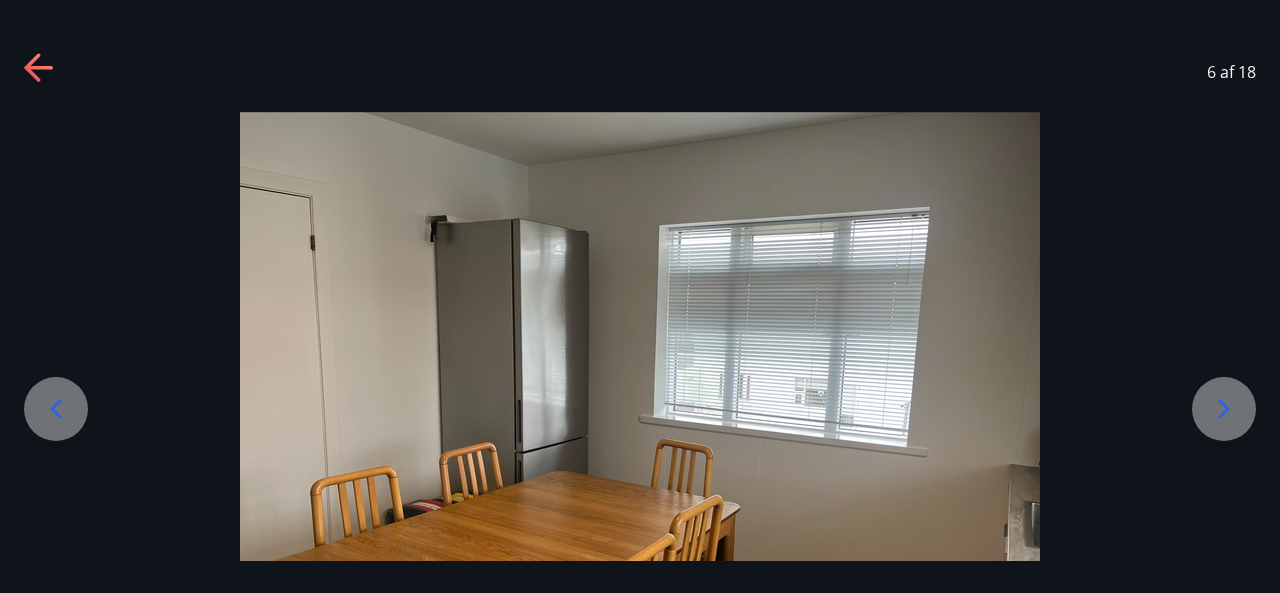click 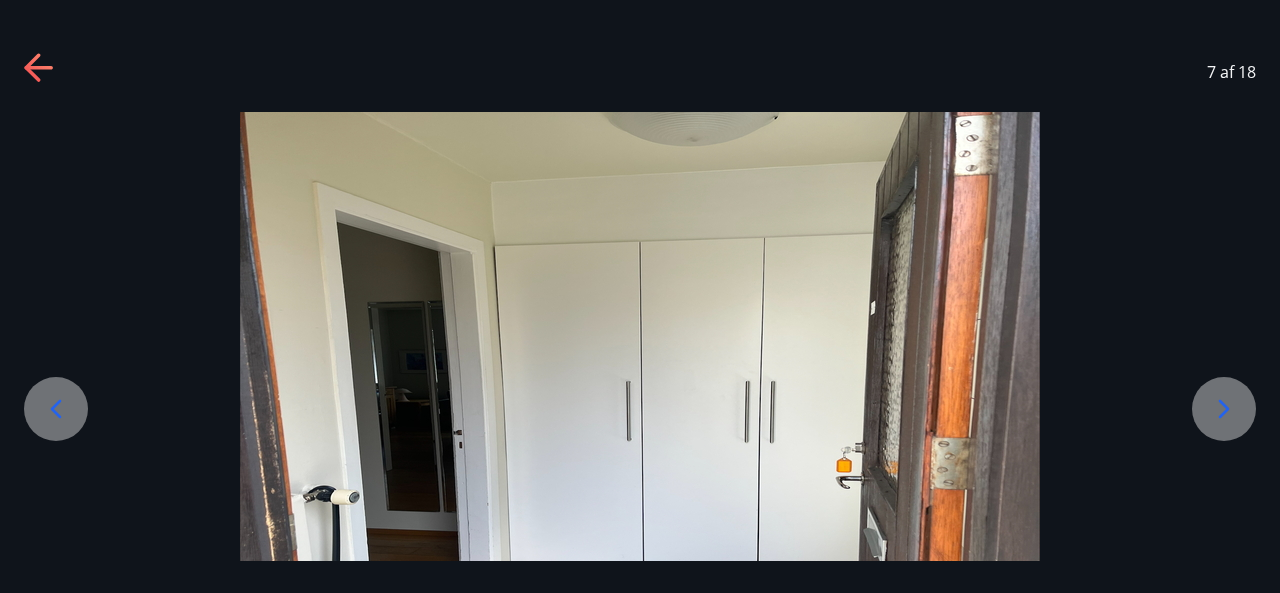 click 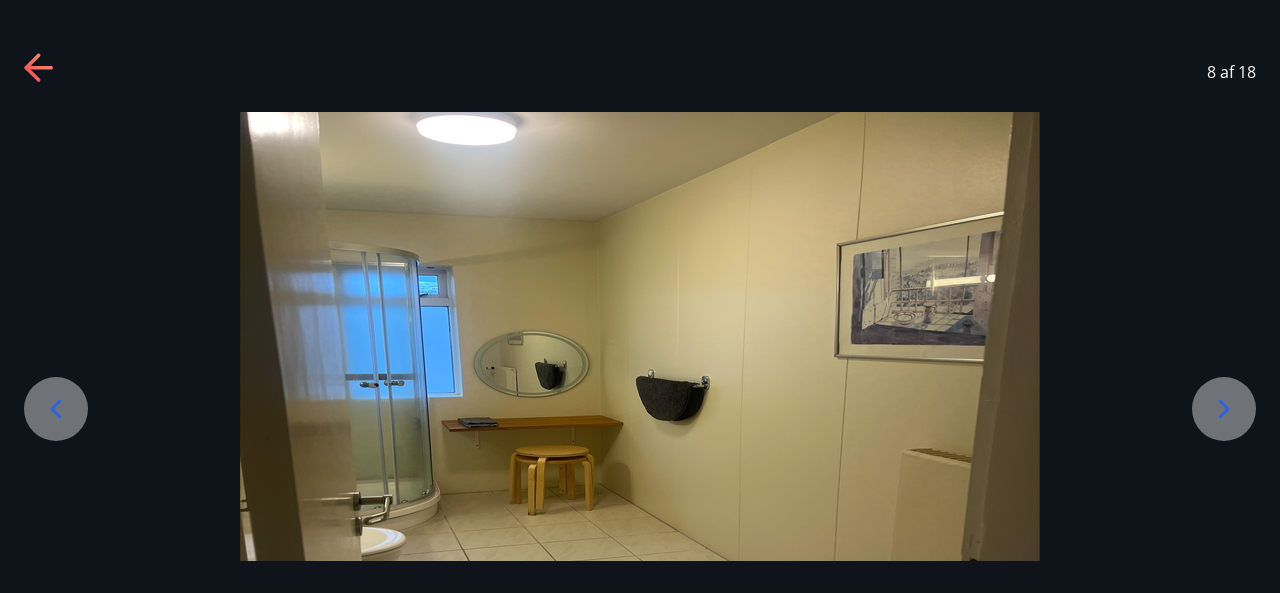 click 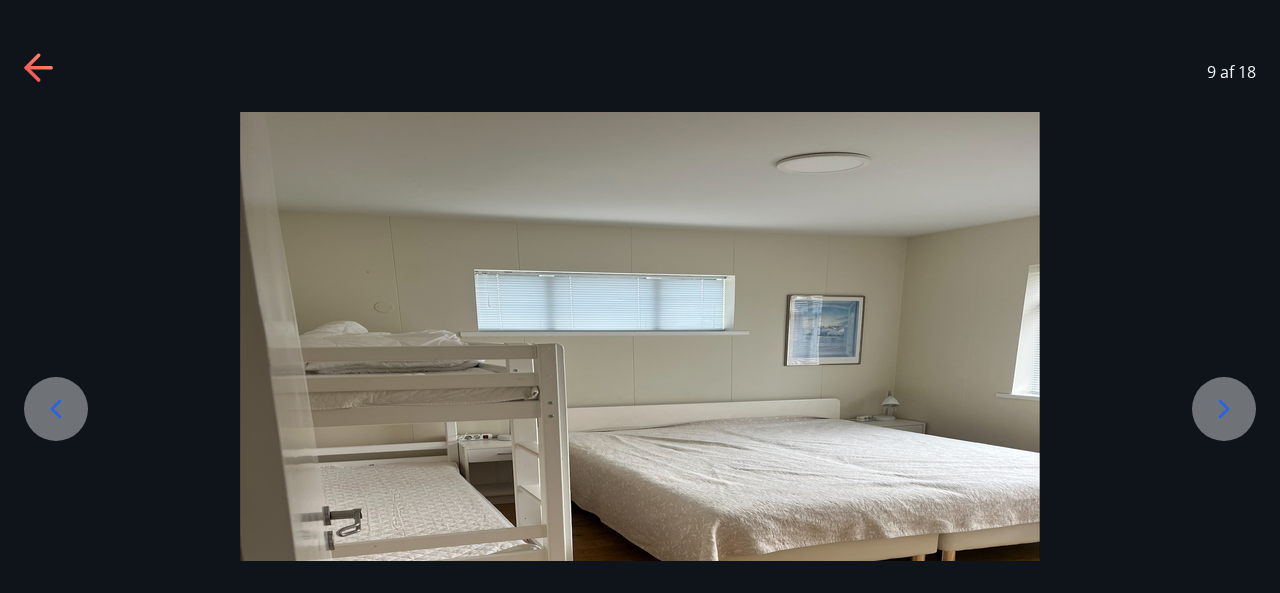 click 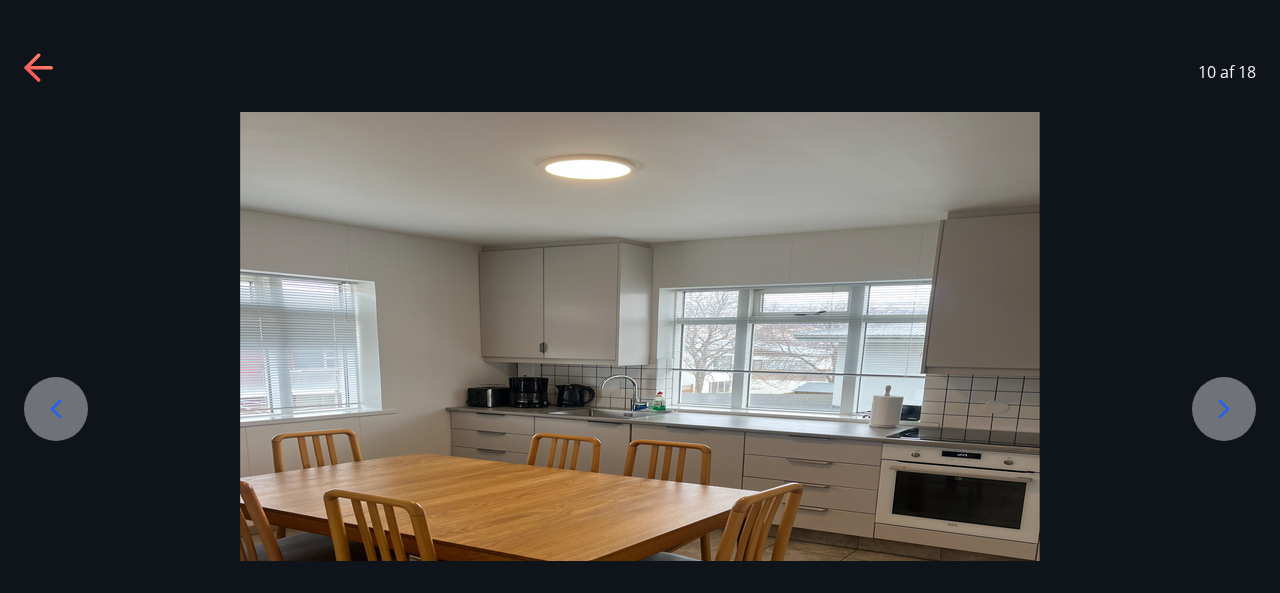 click 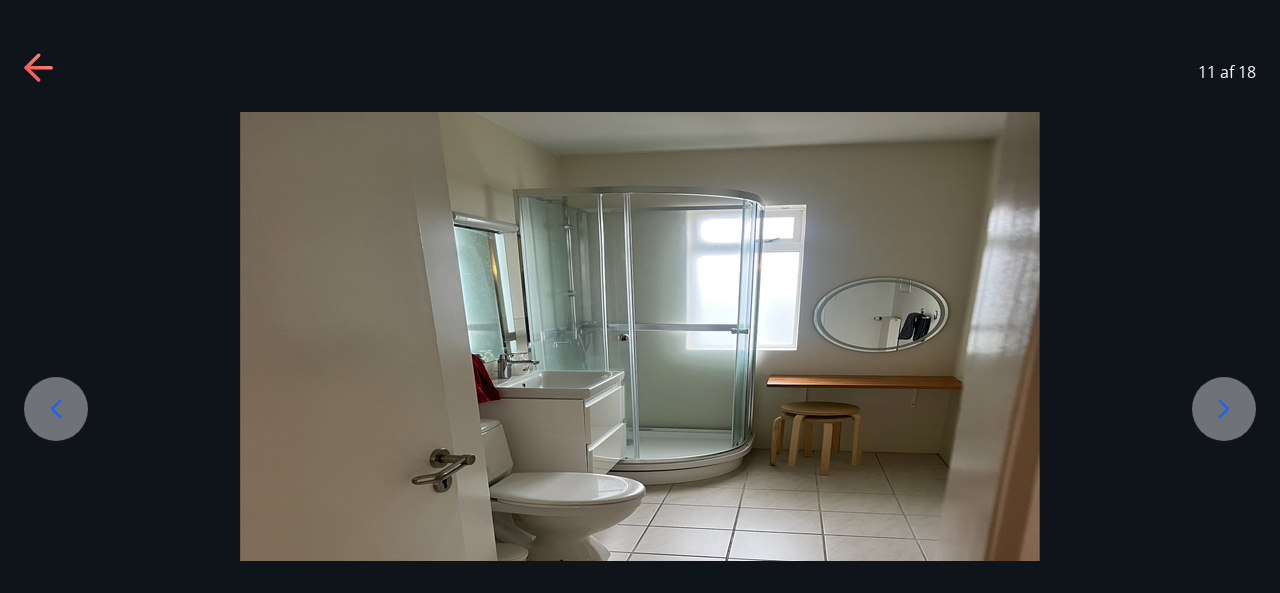 click 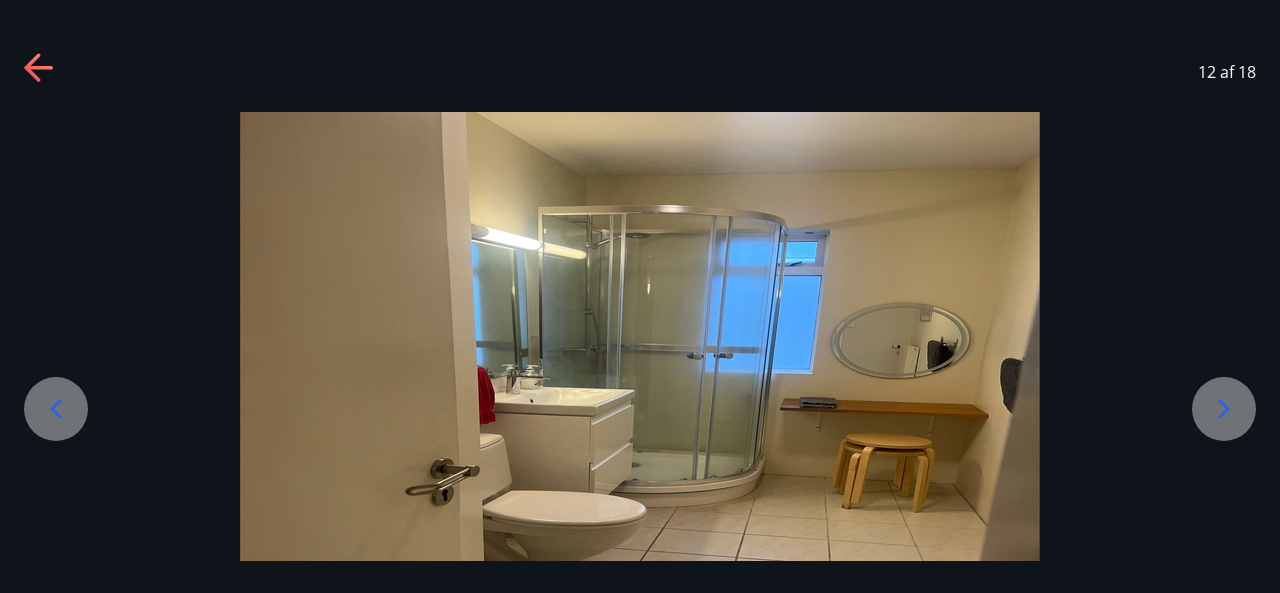 click 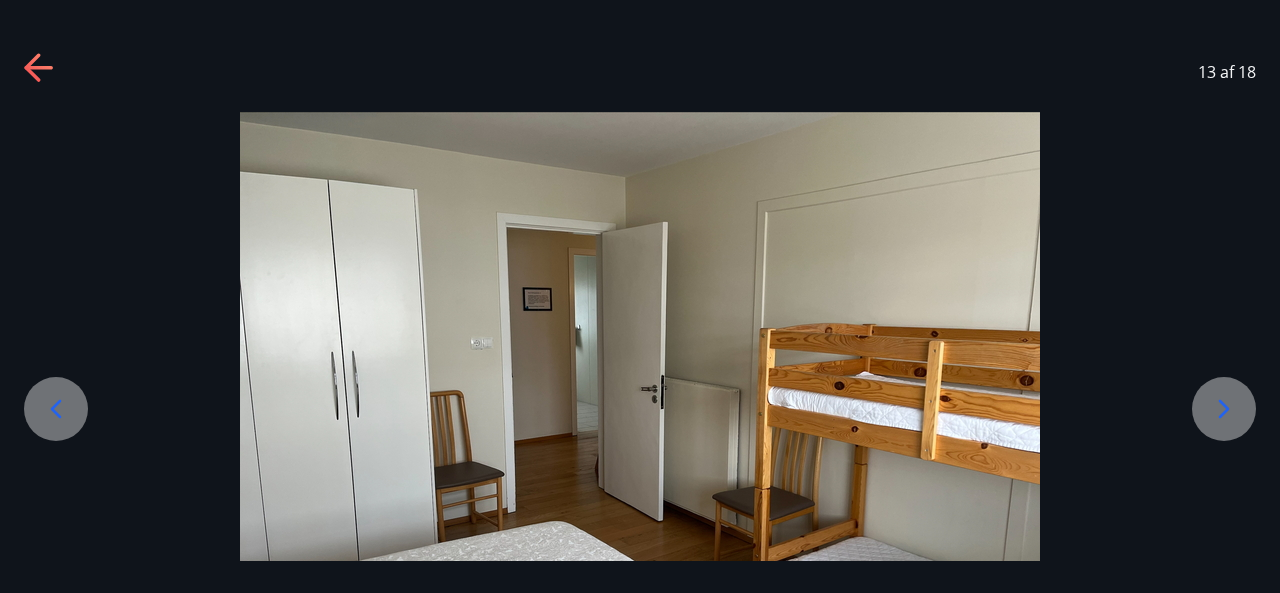 click 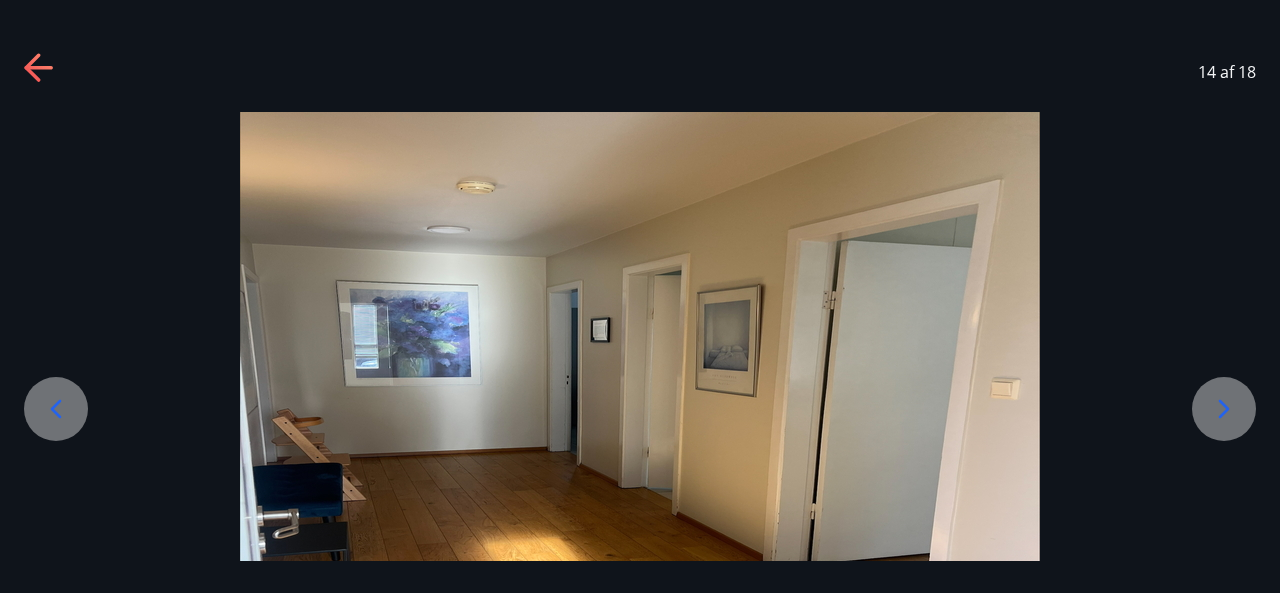 click 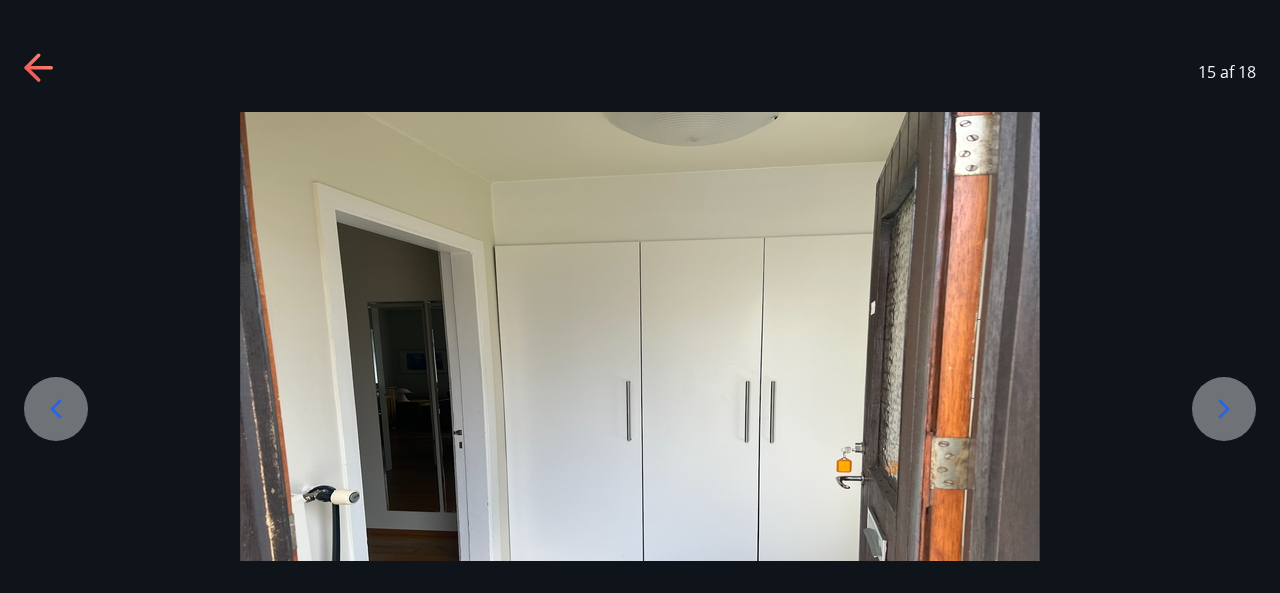 click 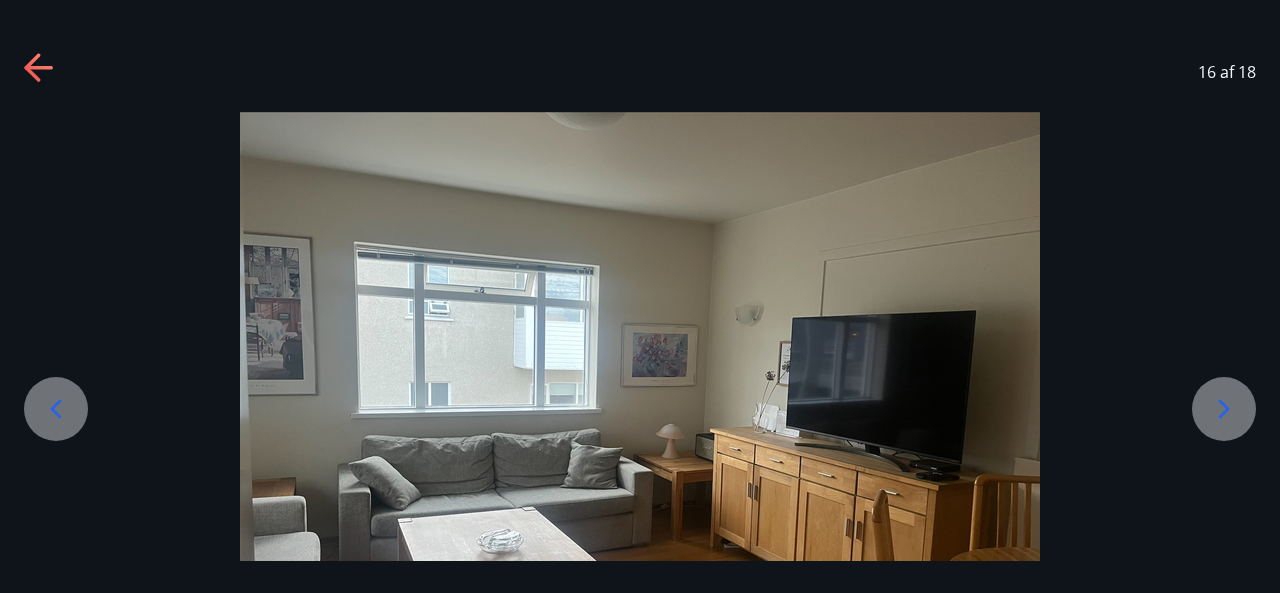 click 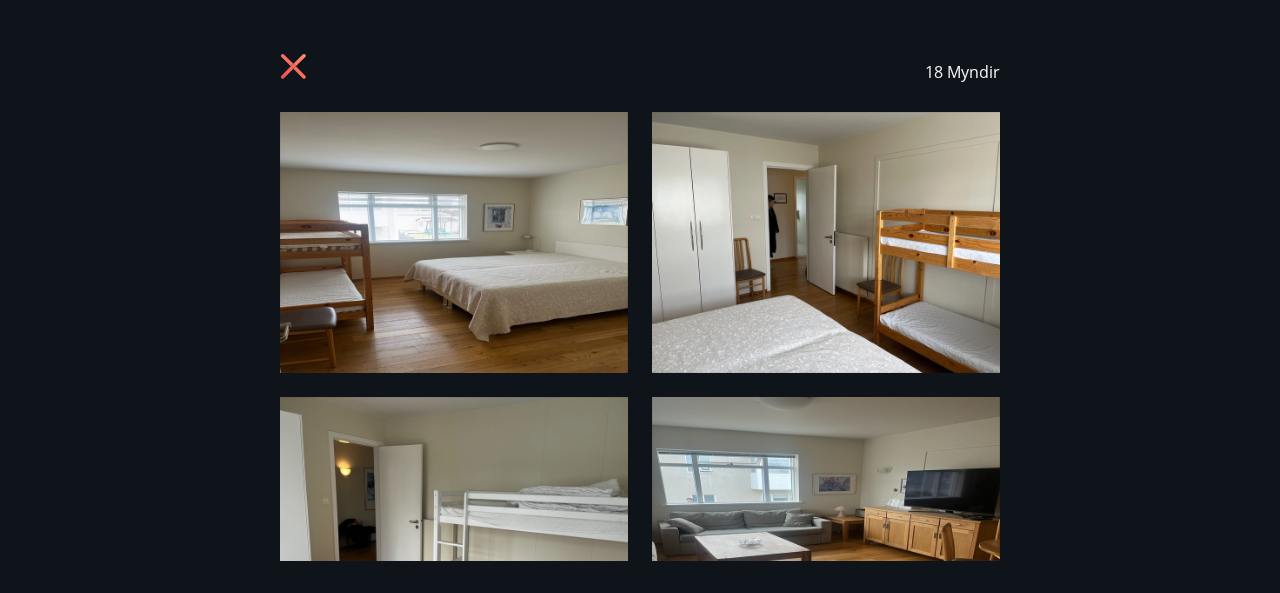 click 